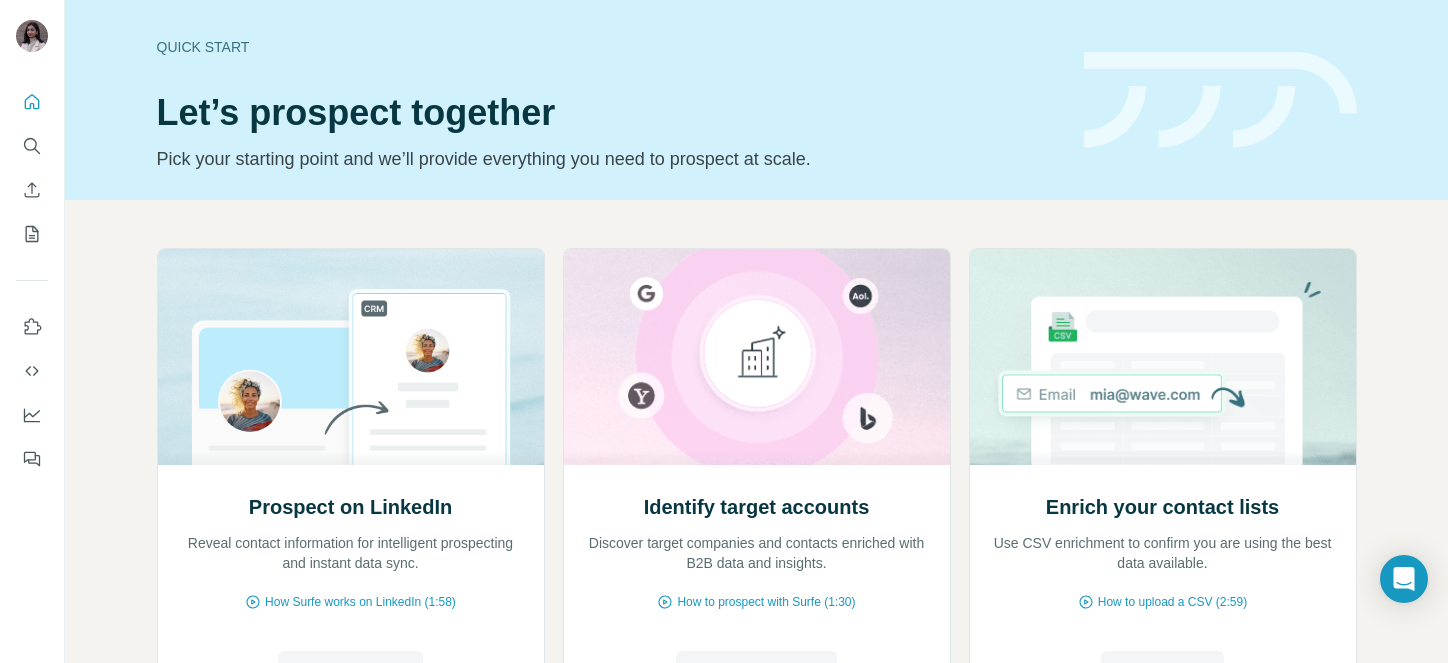 scroll, scrollTop: 0, scrollLeft: 0, axis: both 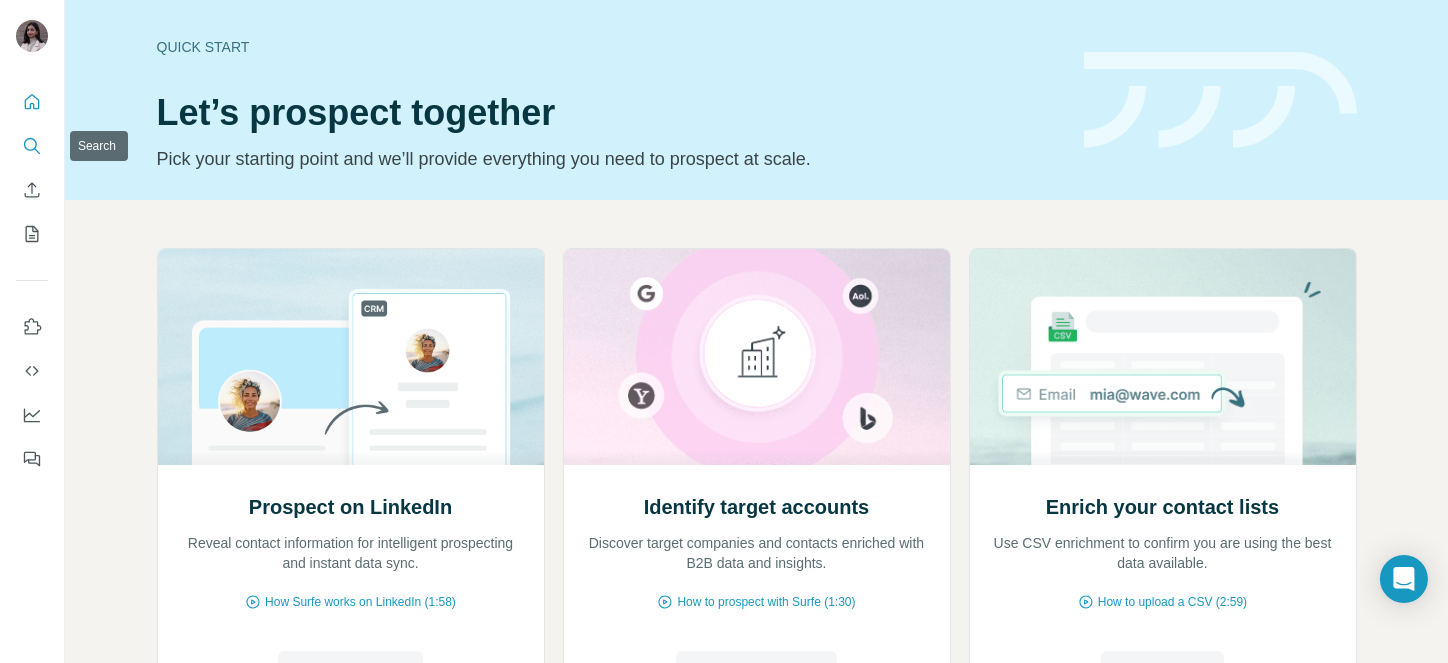 click 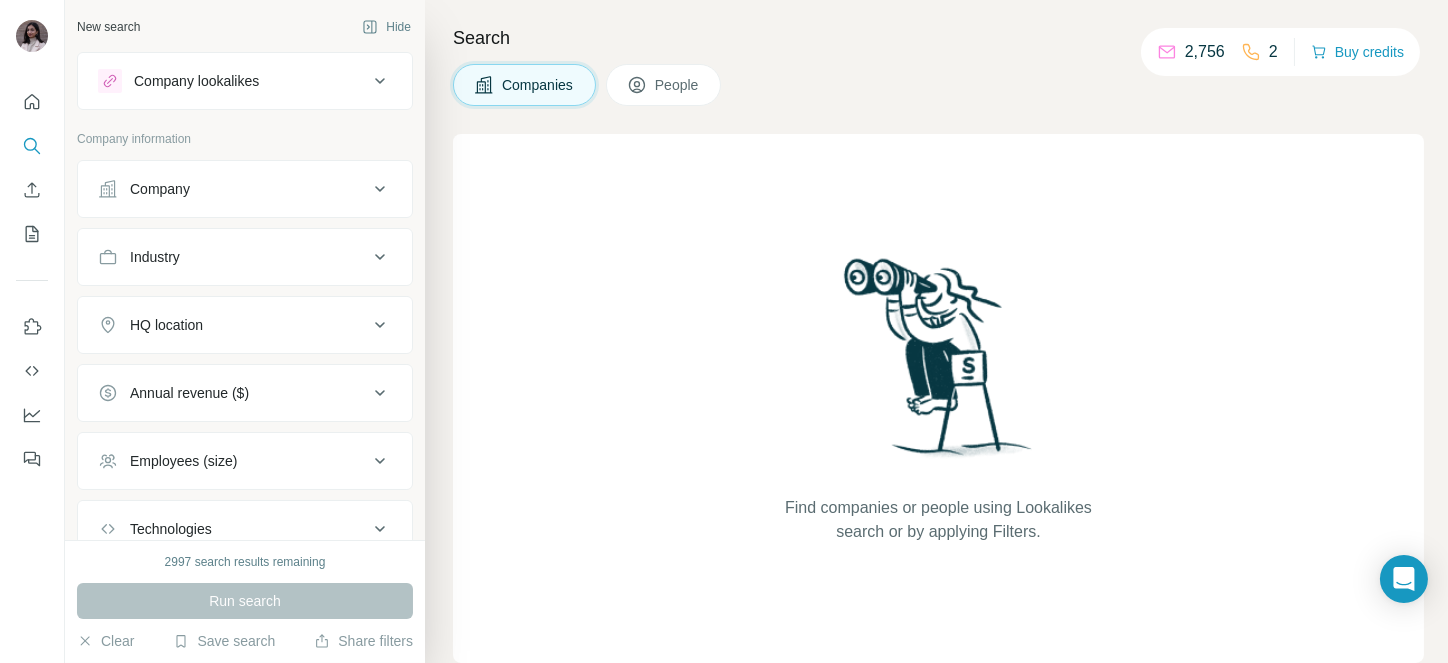 click on "Industry" at bounding box center [233, 257] 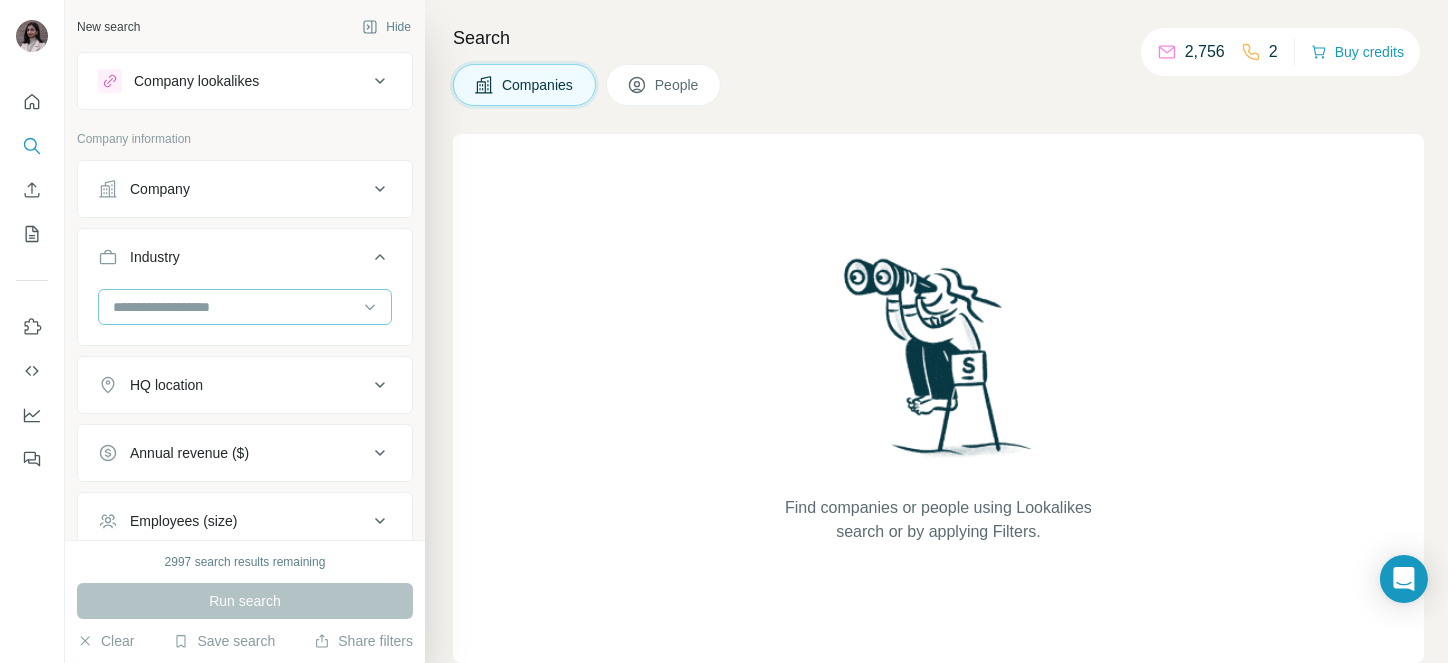 click at bounding box center (234, 307) 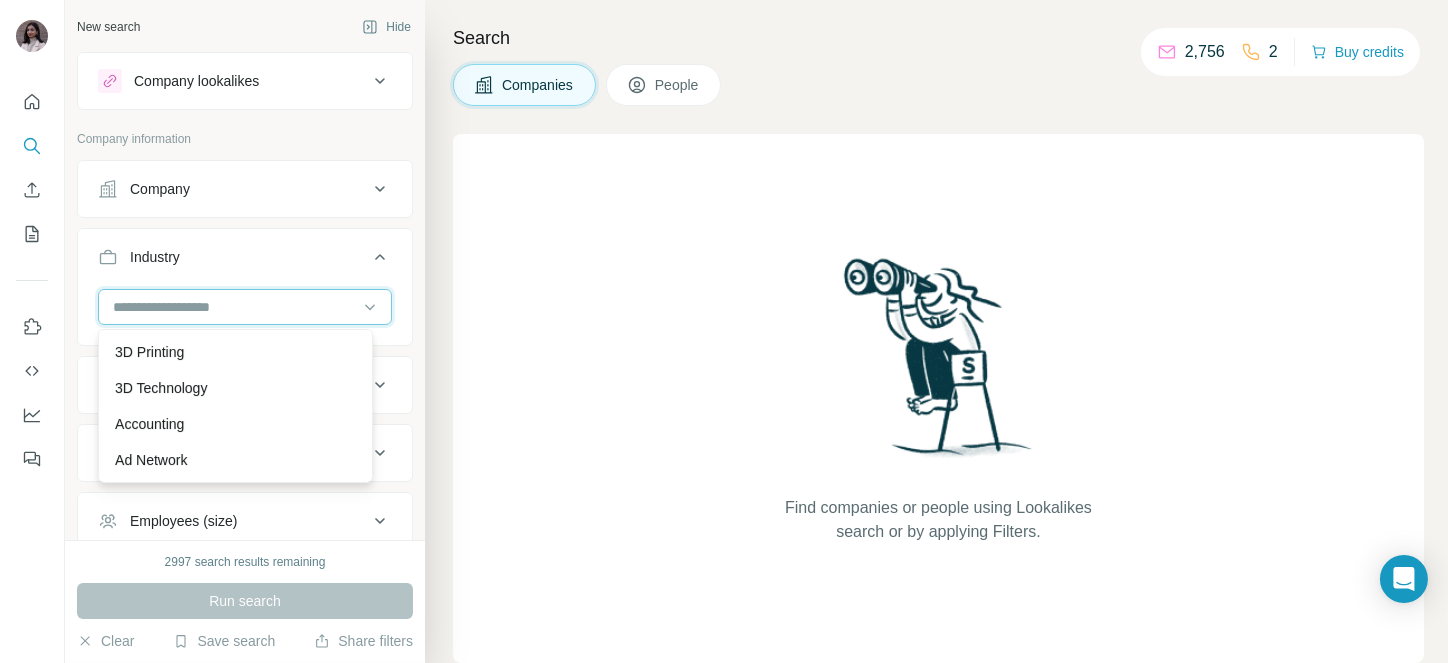 click at bounding box center (234, 307) 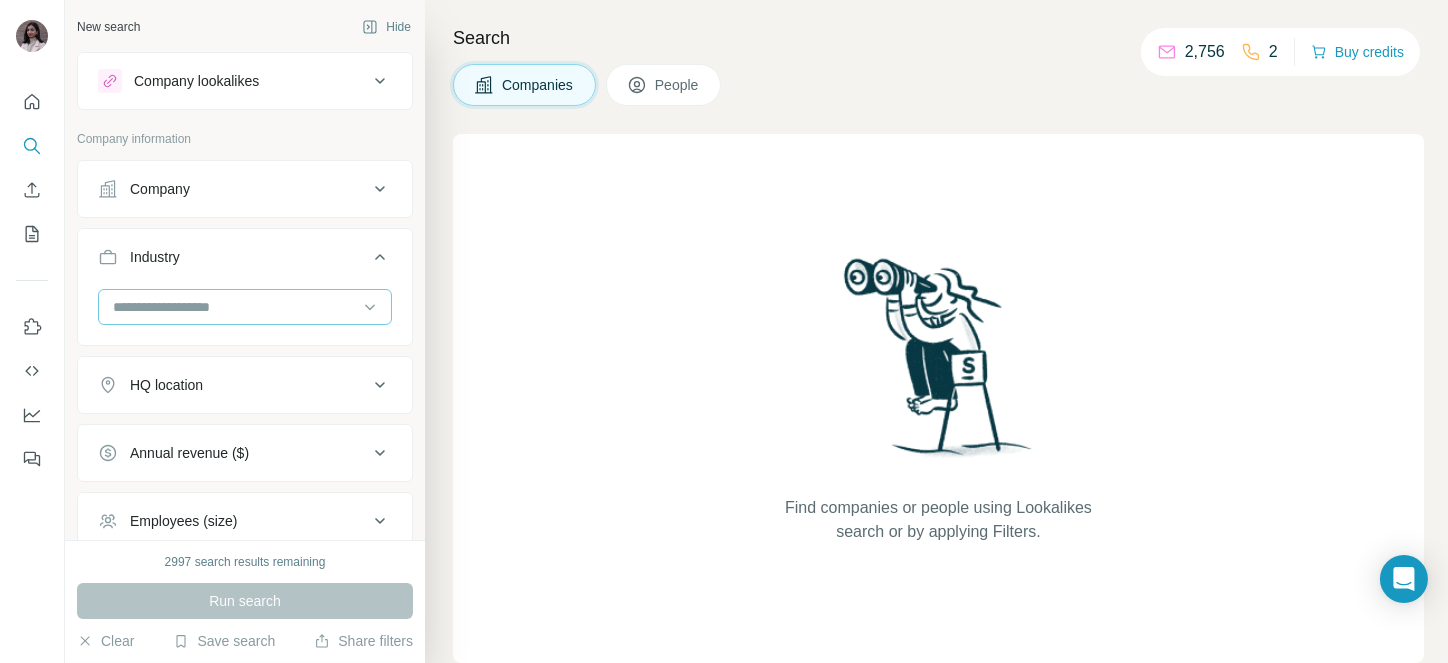 click at bounding box center (234, 307) 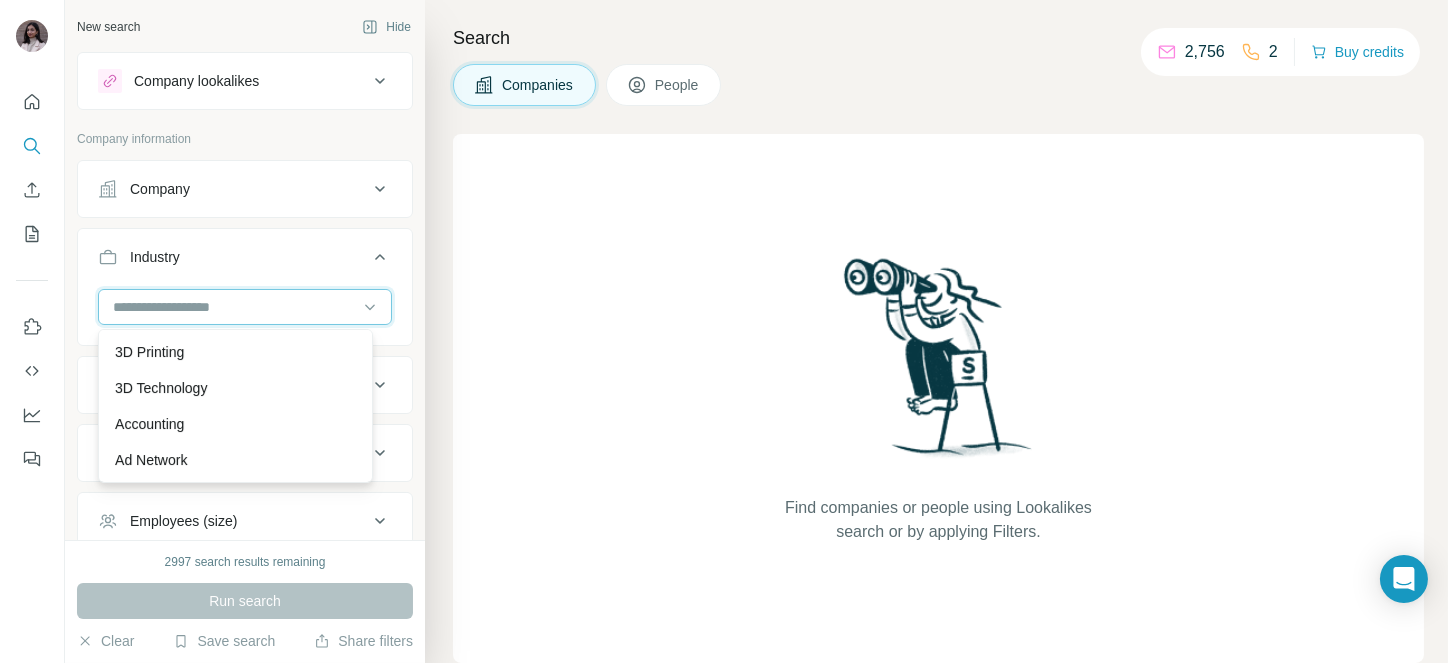 click at bounding box center [234, 307] 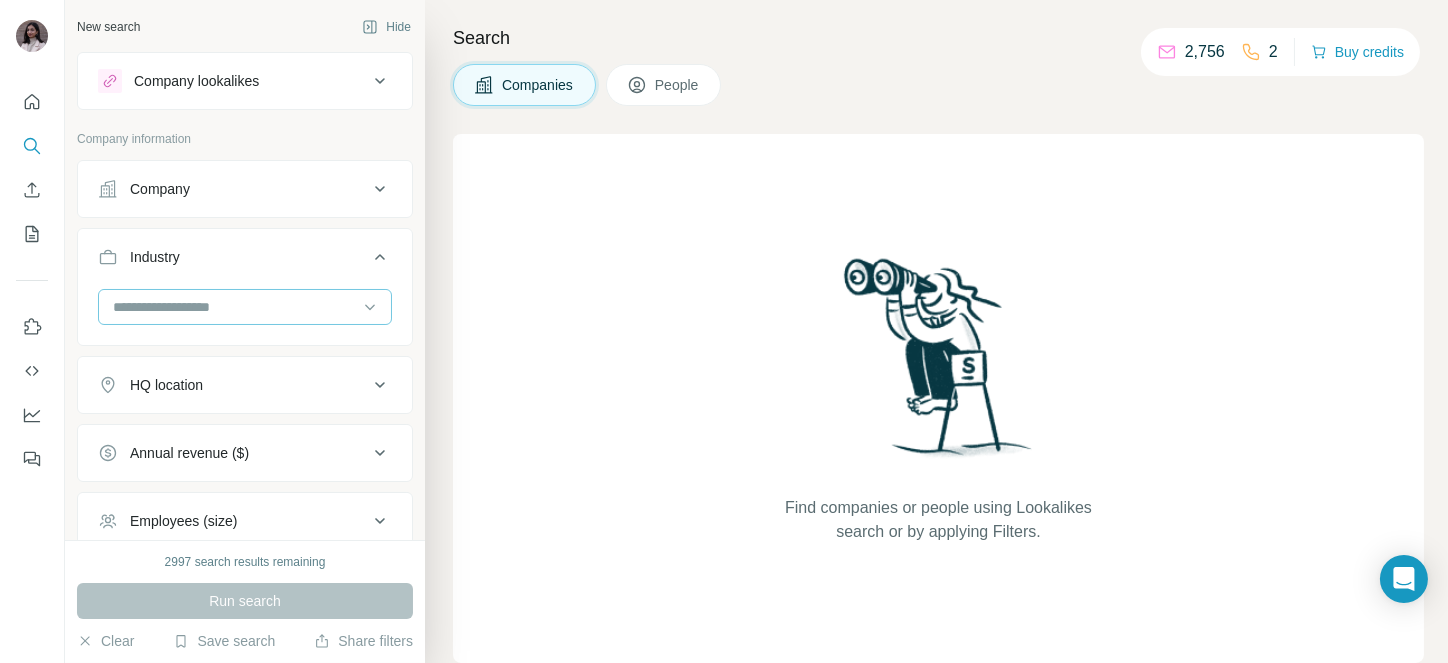 click at bounding box center (234, 307) 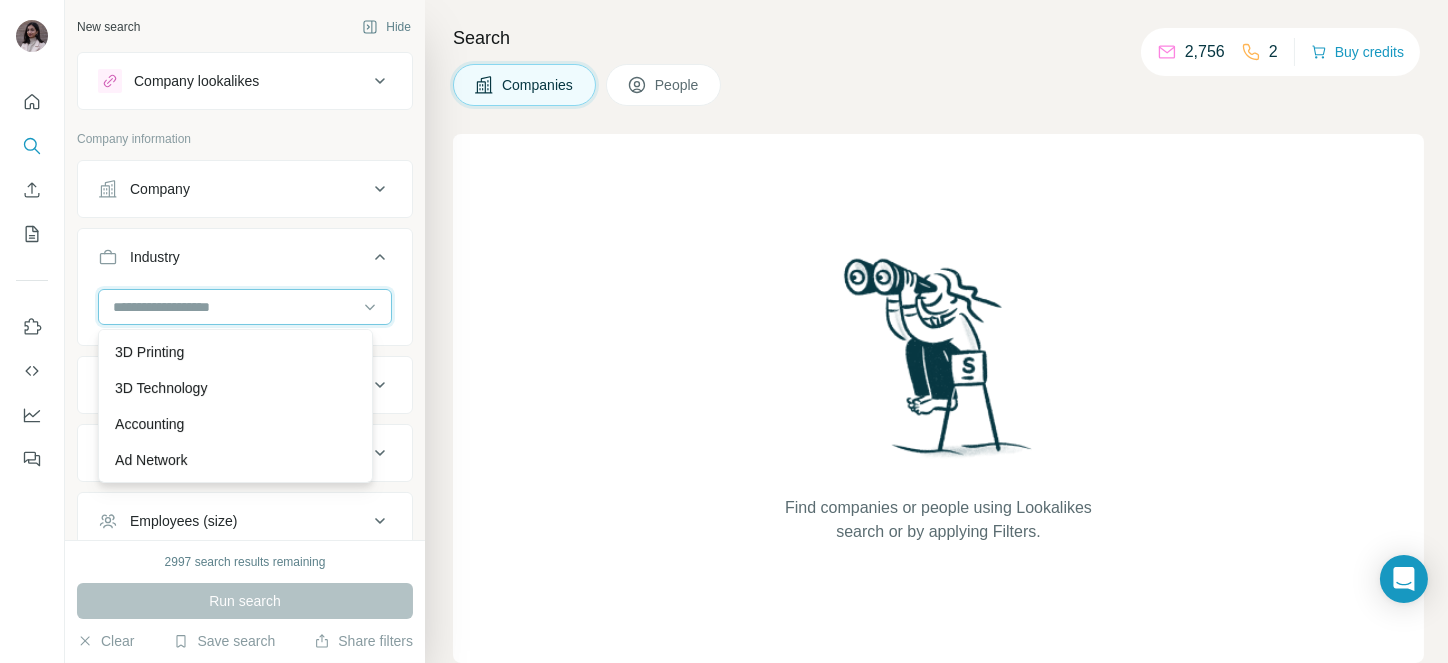 click at bounding box center (234, 307) 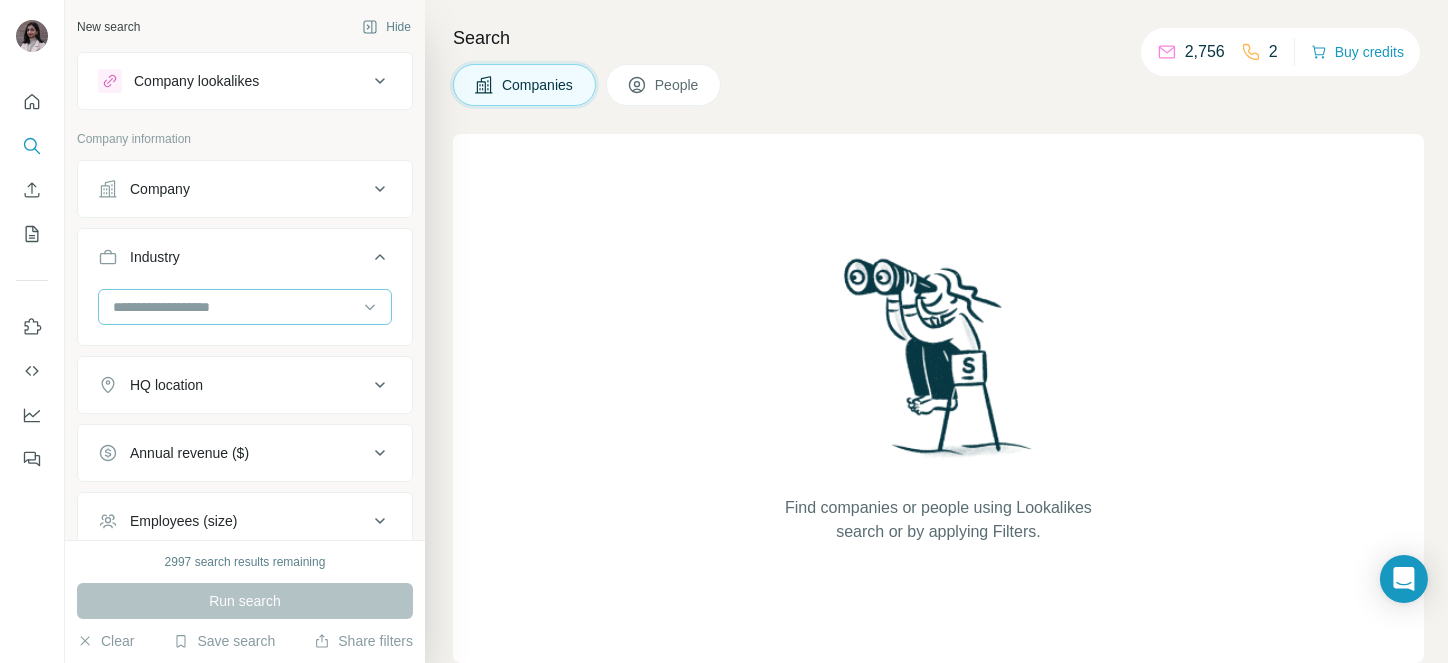 click at bounding box center (234, 307) 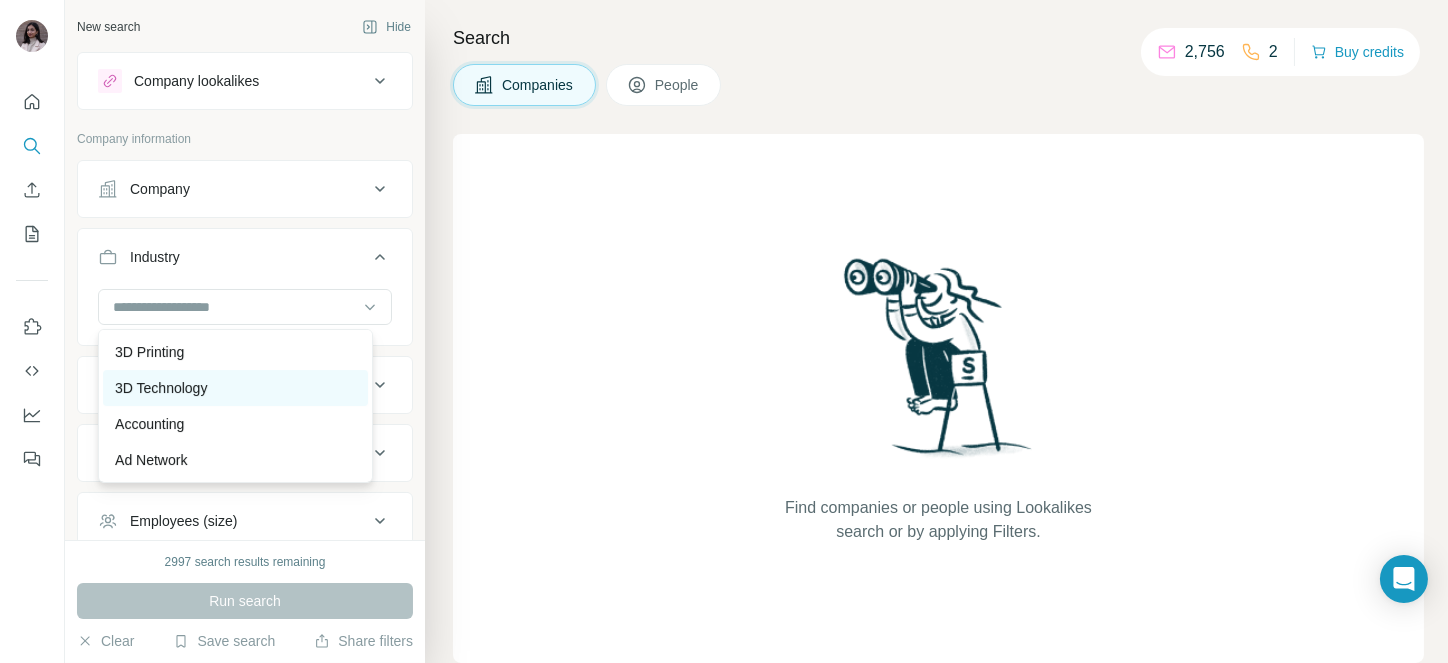 click on "3D Technology" at bounding box center [161, 388] 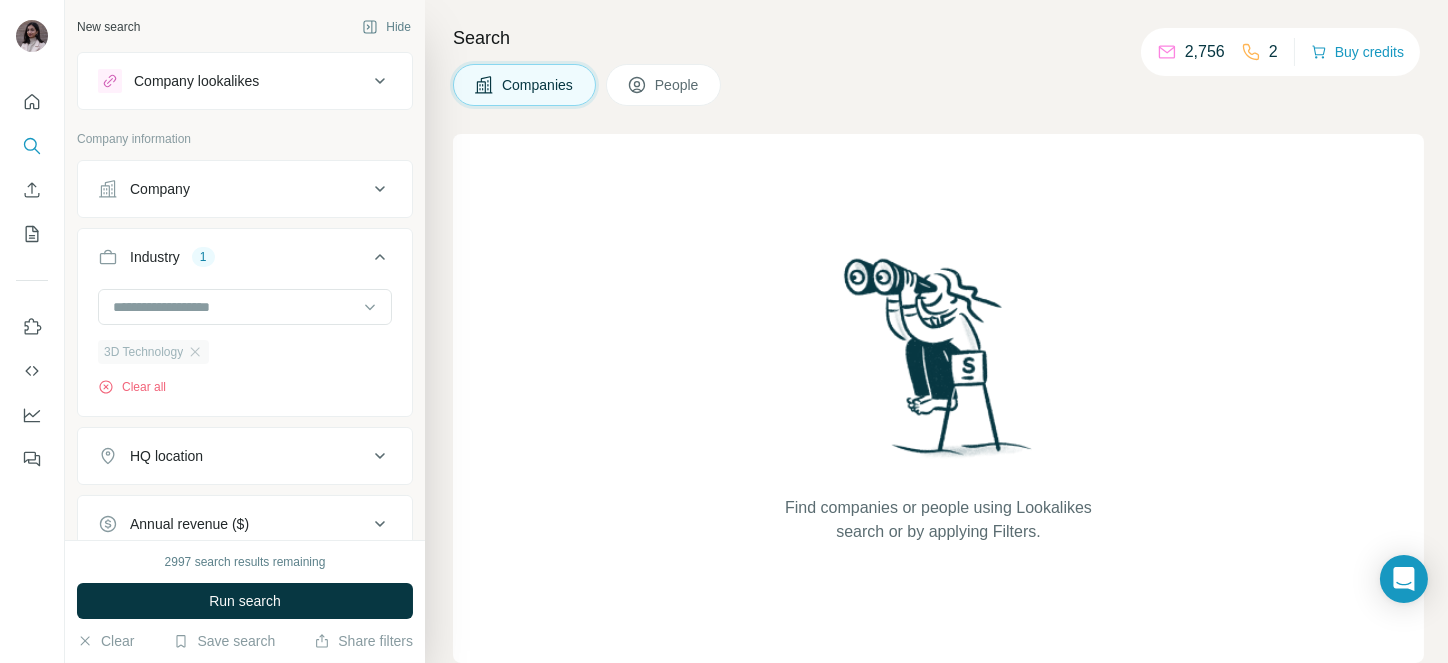 click on "3D Technology" at bounding box center [153, 352] 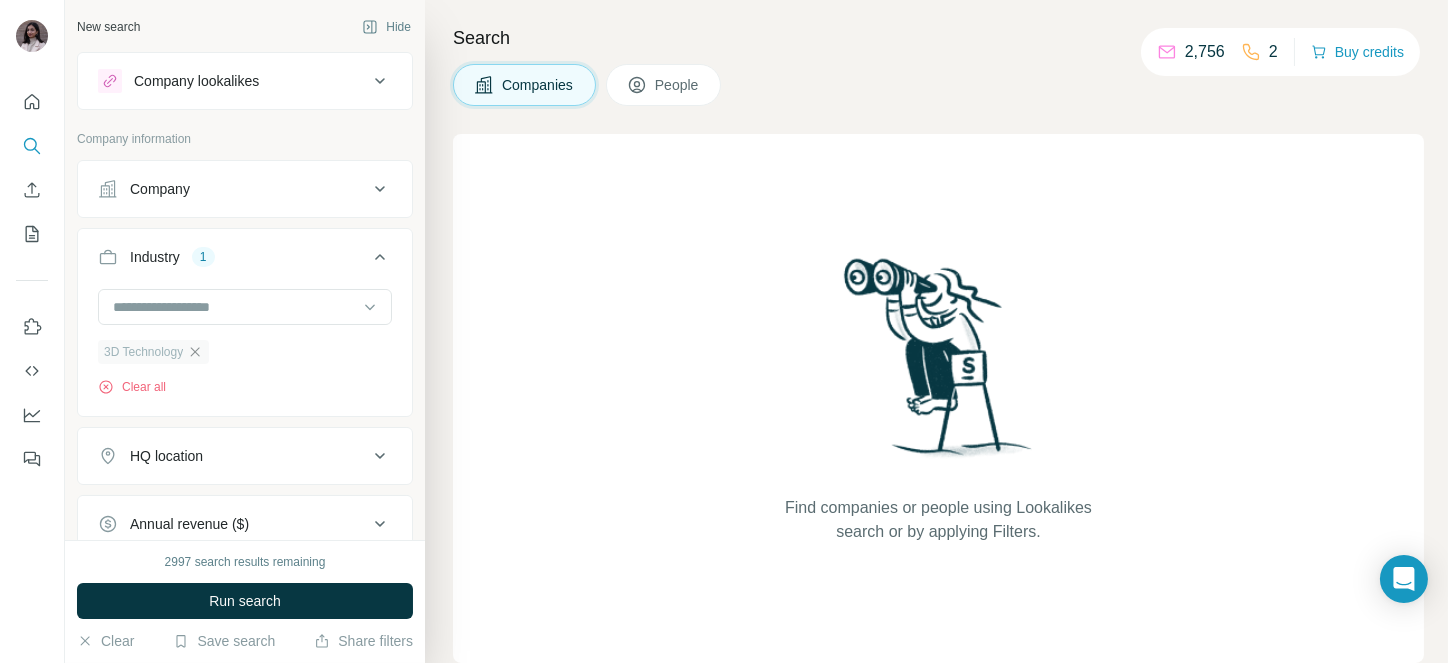 click 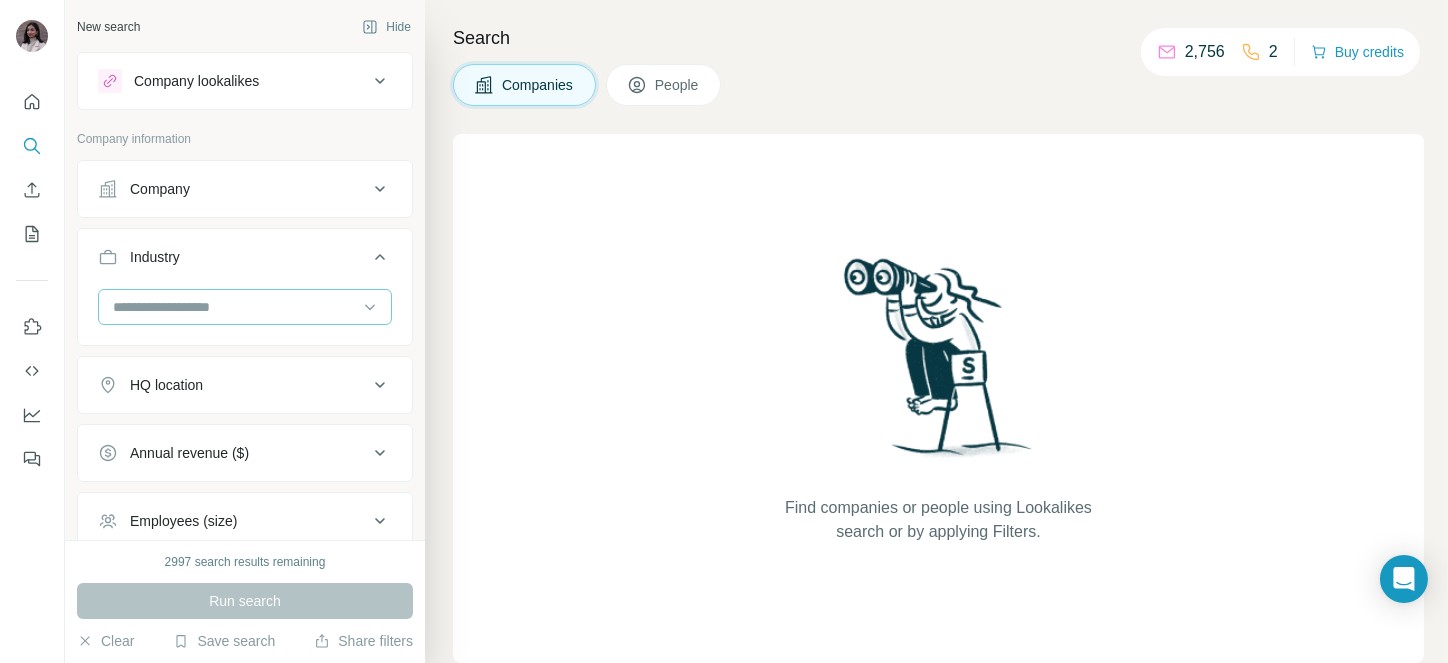 click at bounding box center (234, 307) 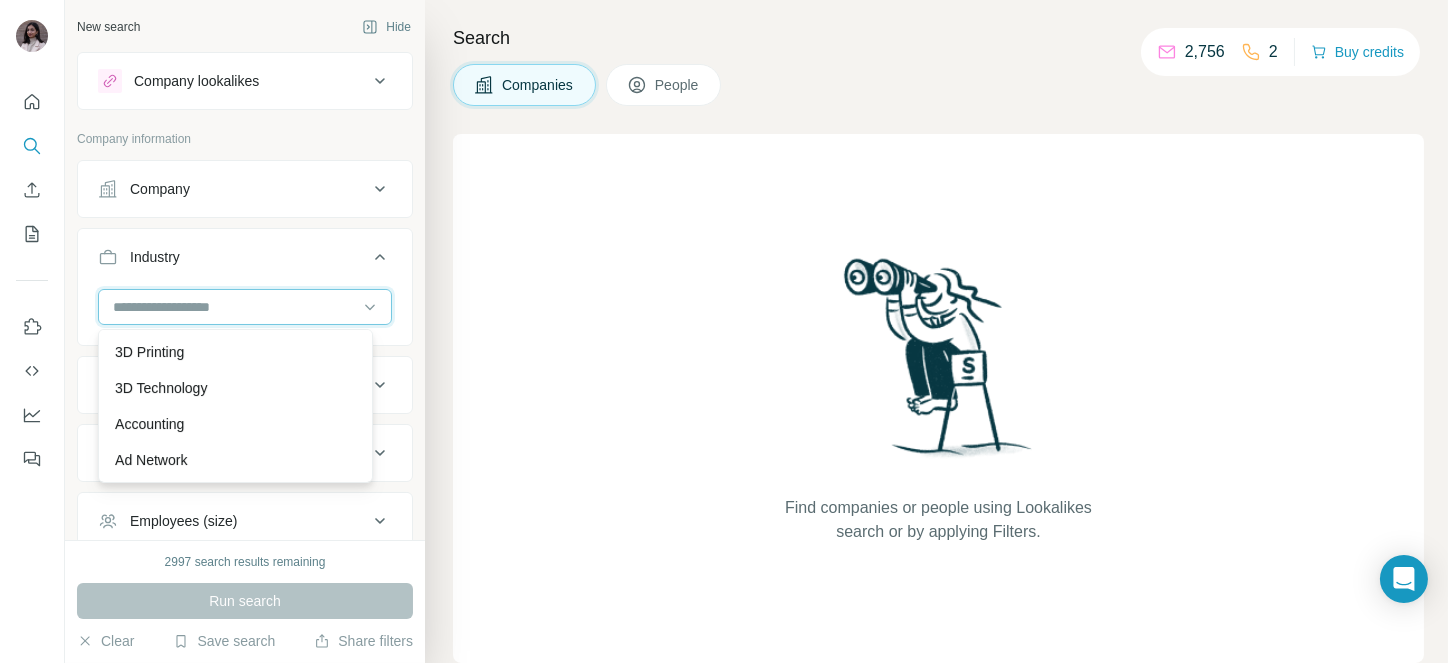click at bounding box center [234, 307] 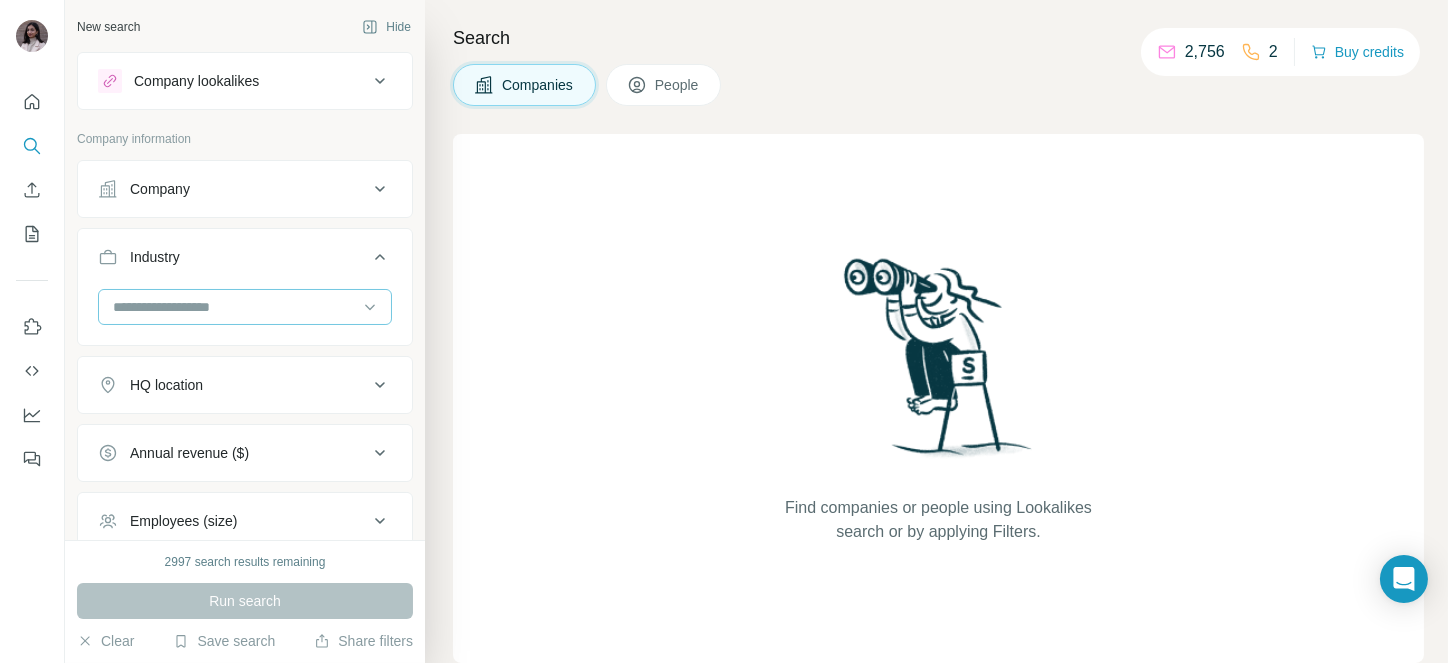click at bounding box center [234, 307] 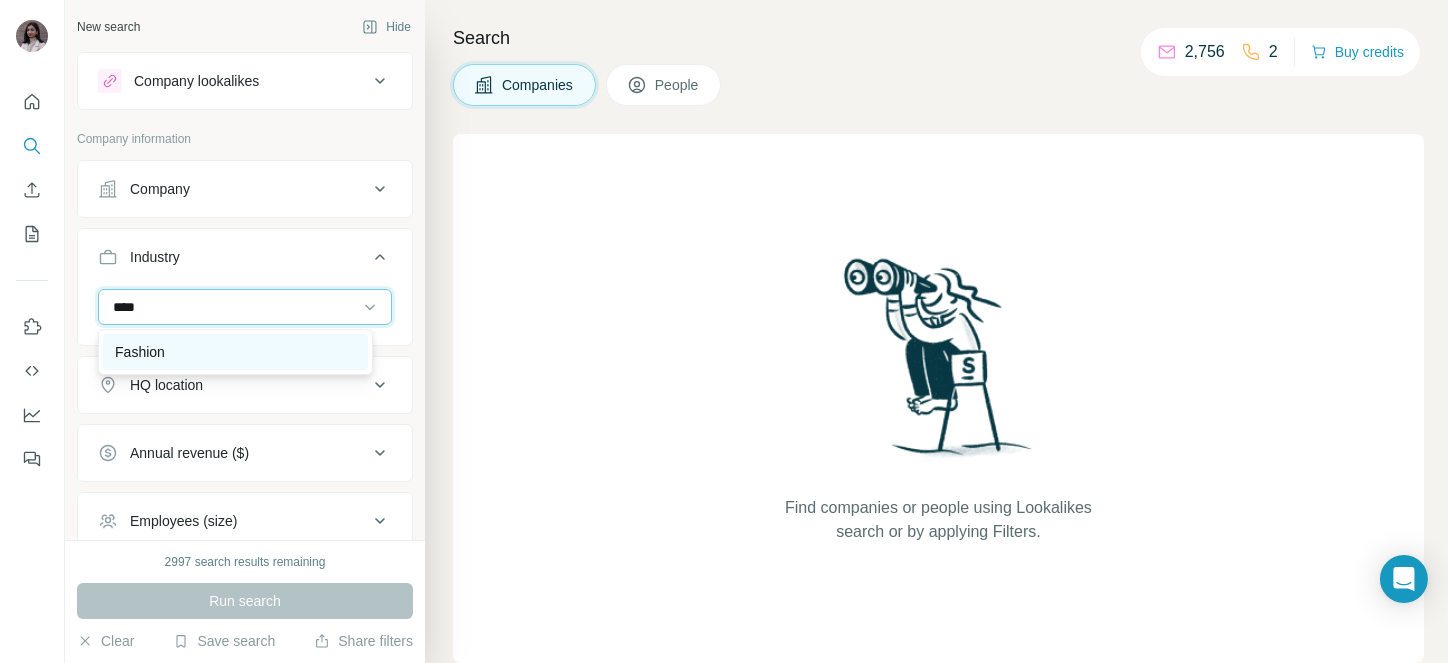 type on "****" 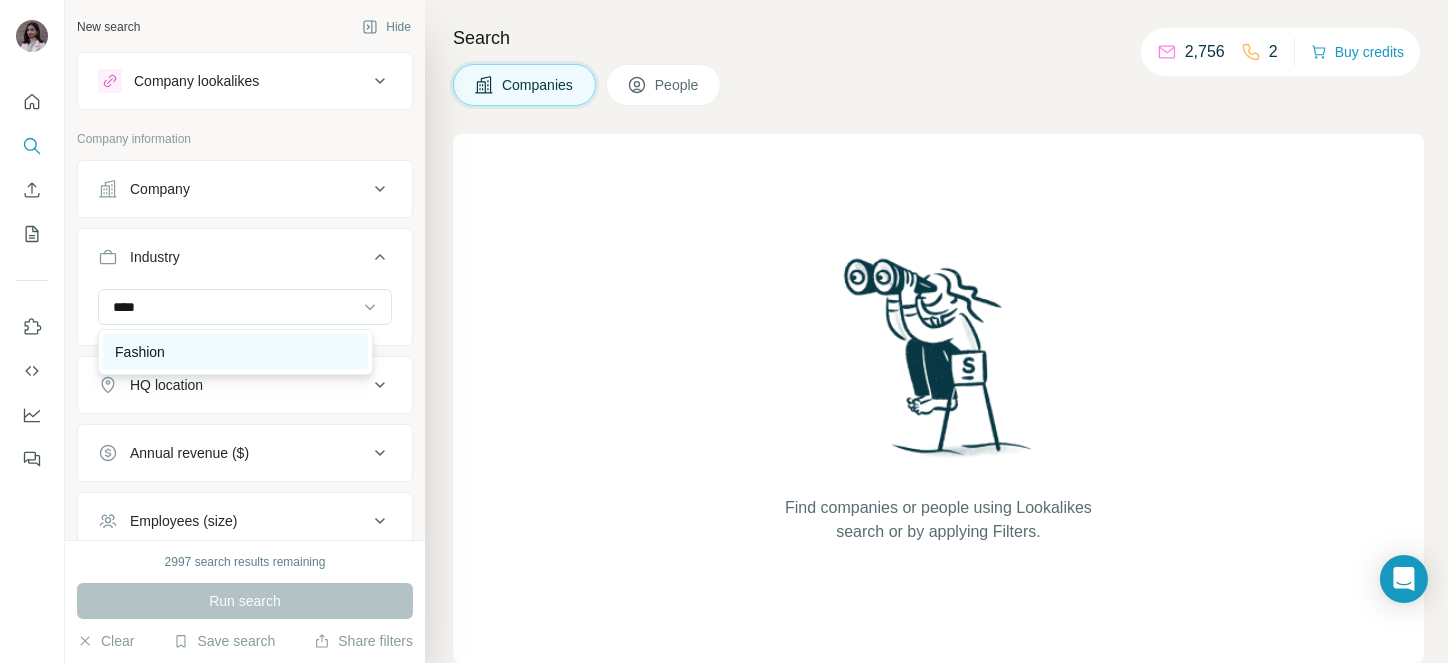 click on "Fashion" at bounding box center [140, 352] 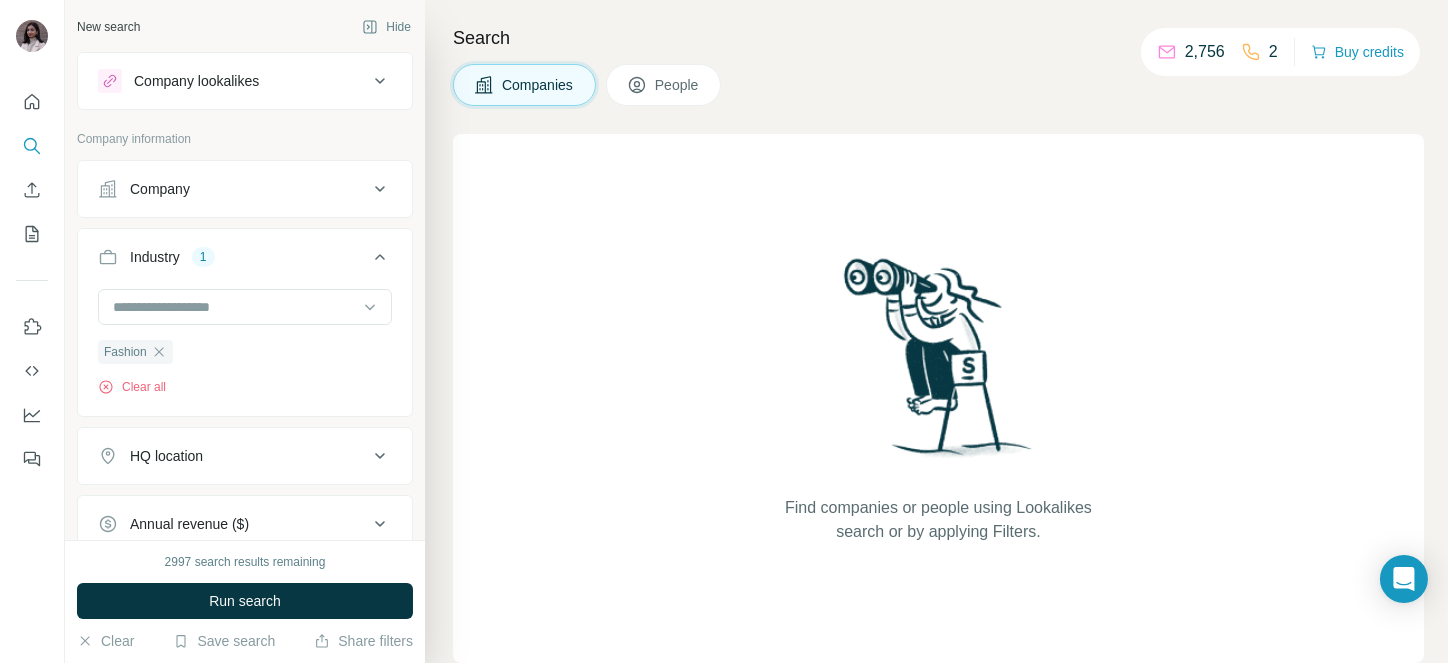 click on "HQ location" at bounding box center [166, 456] 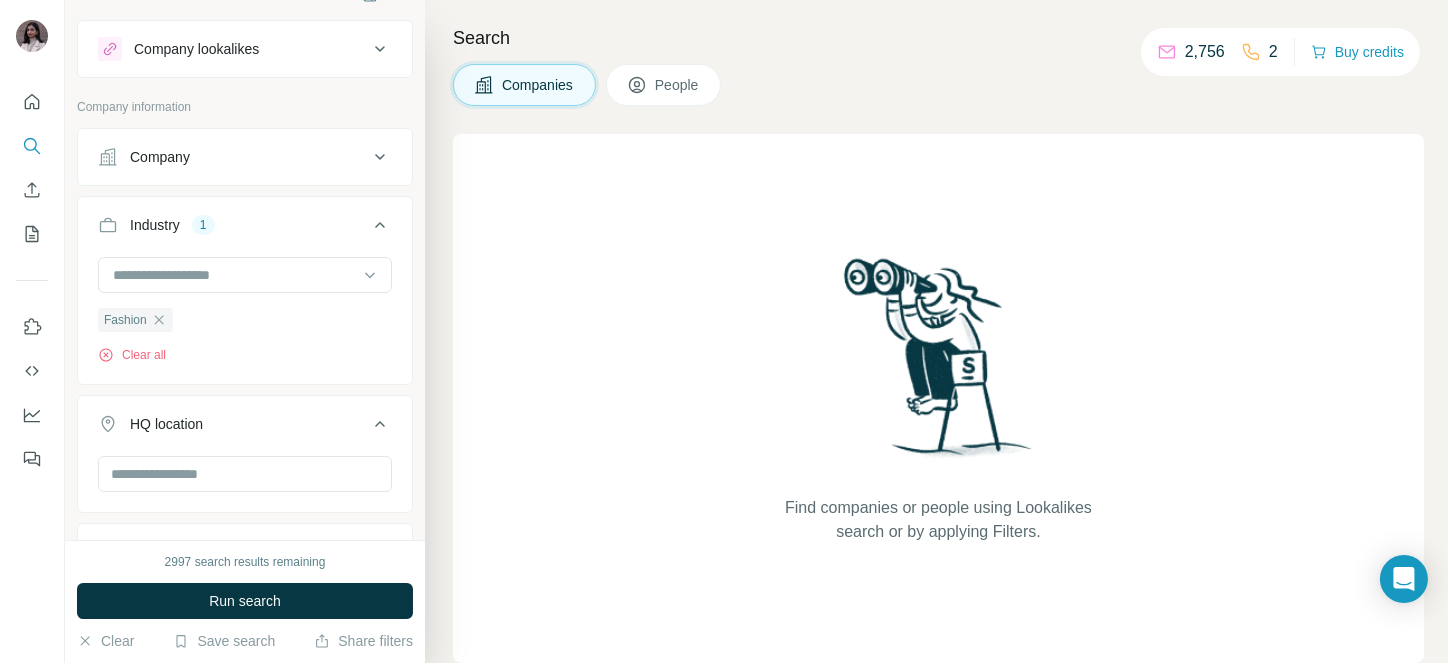 scroll, scrollTop: 38, scrollLeft: 0, axis: vertical 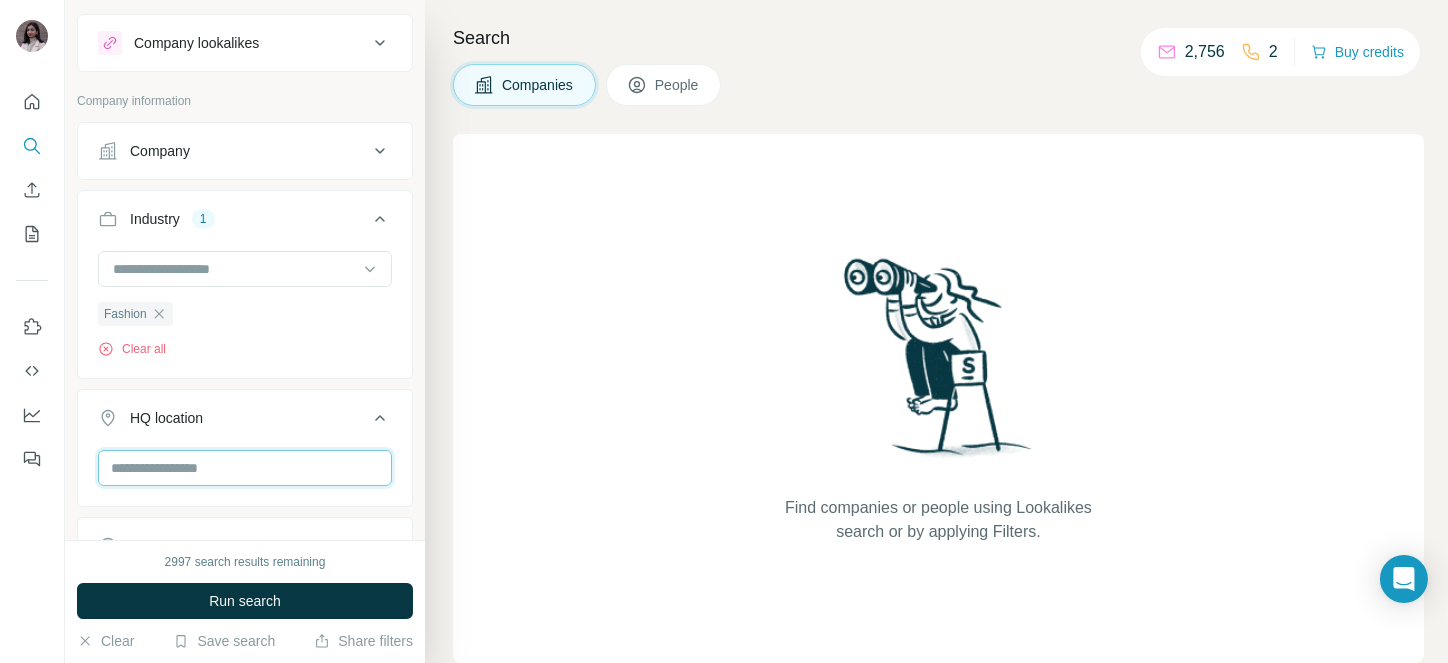 click at bounding box center [245, 468] 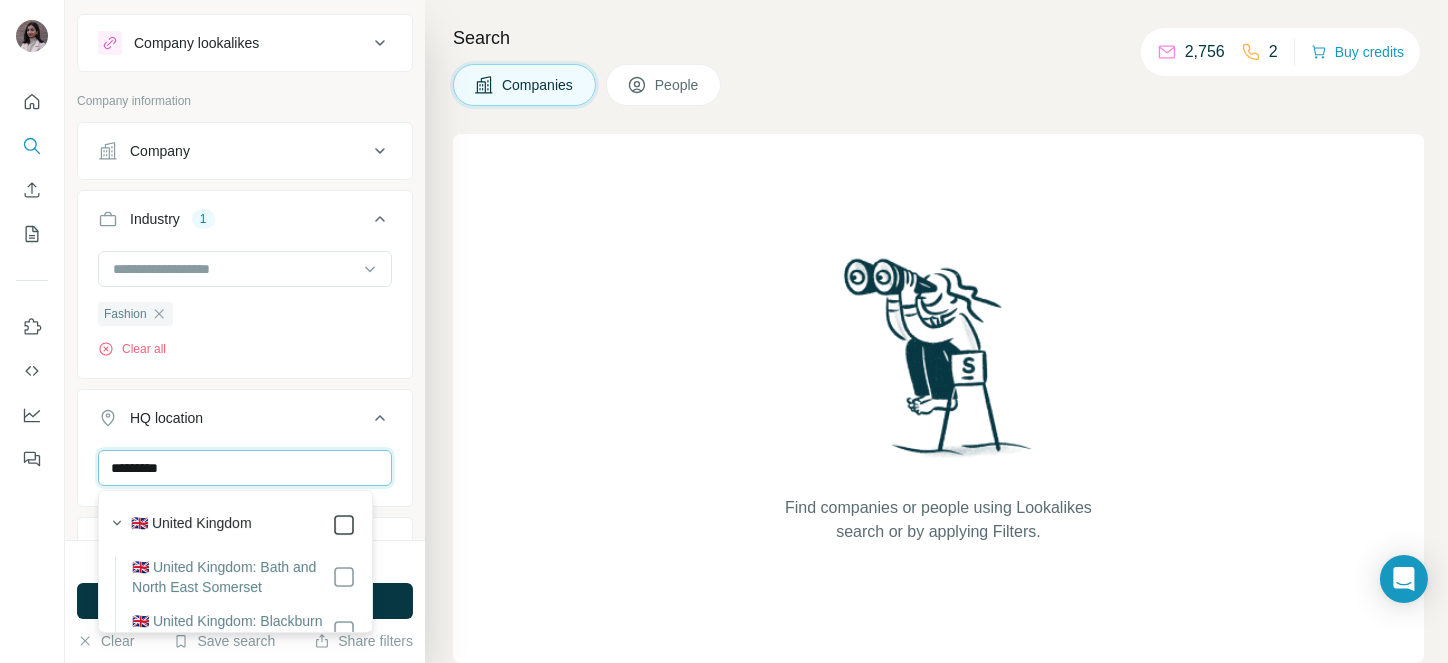 type on "*********" 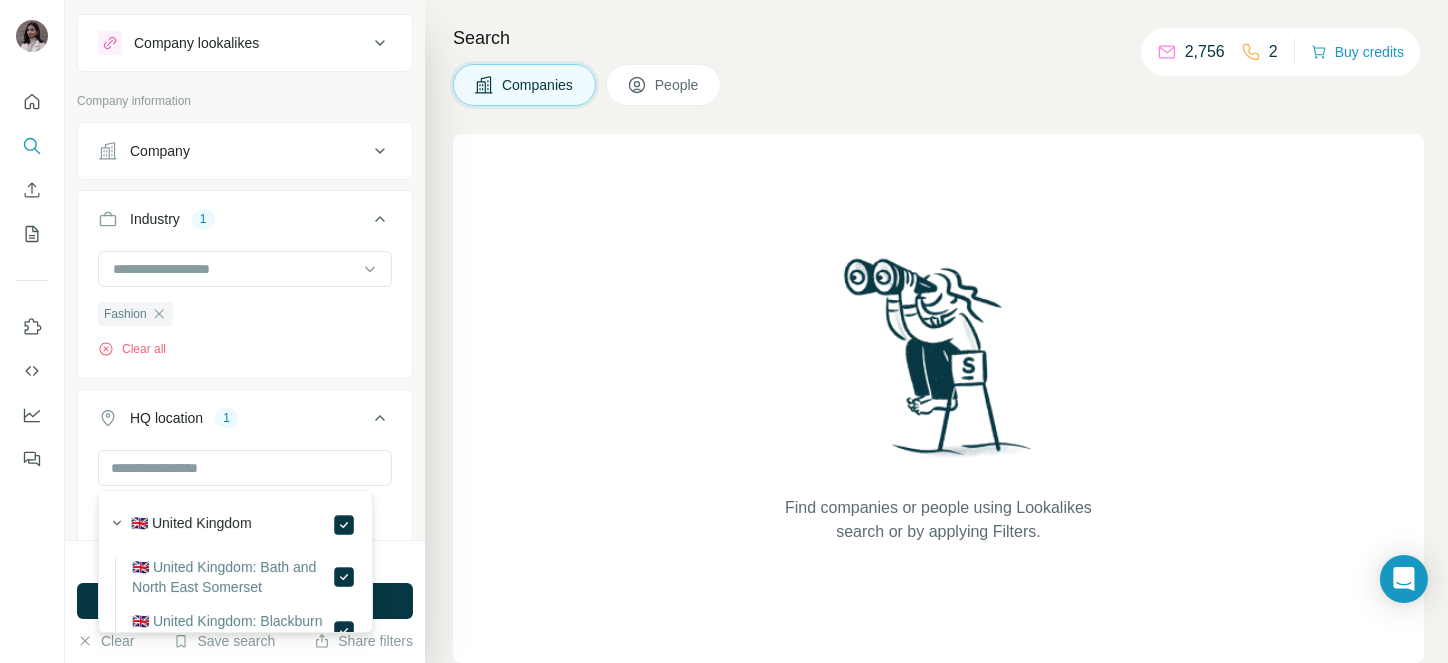 click 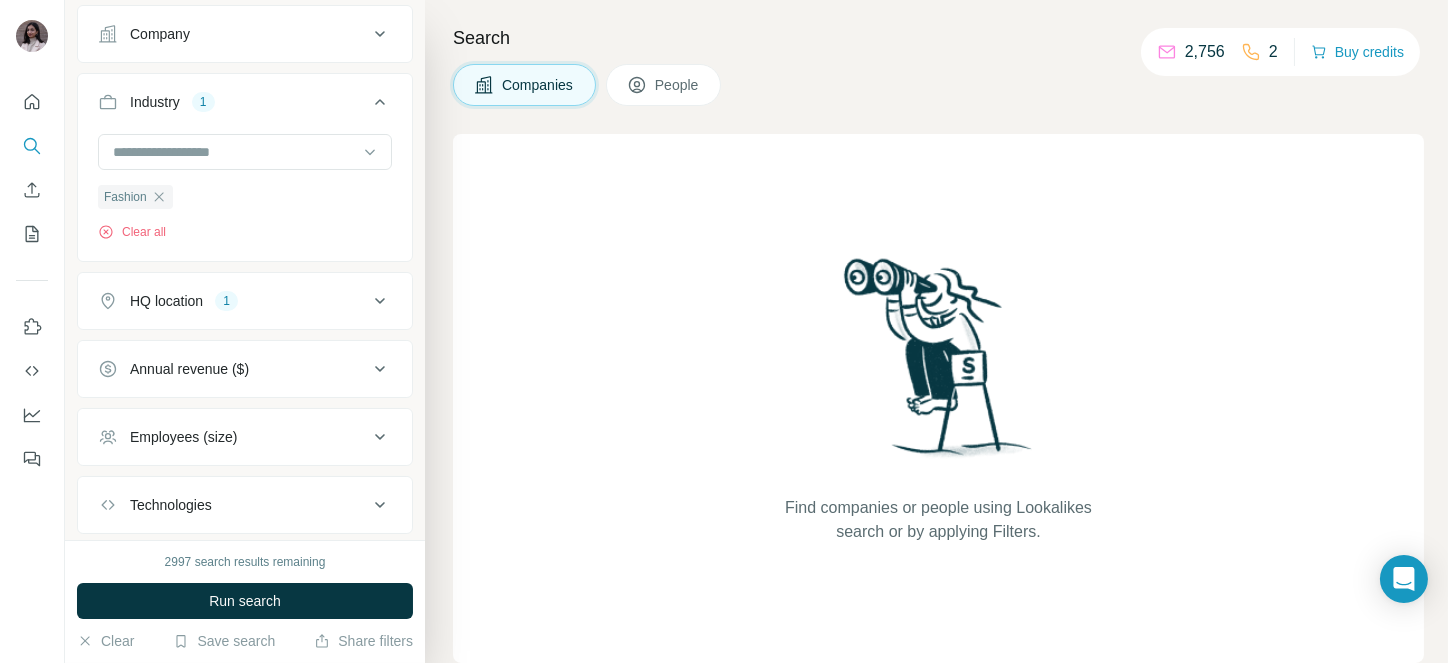 scroll, scrollTop: 167, scrollLeft: 0, axis: vertical 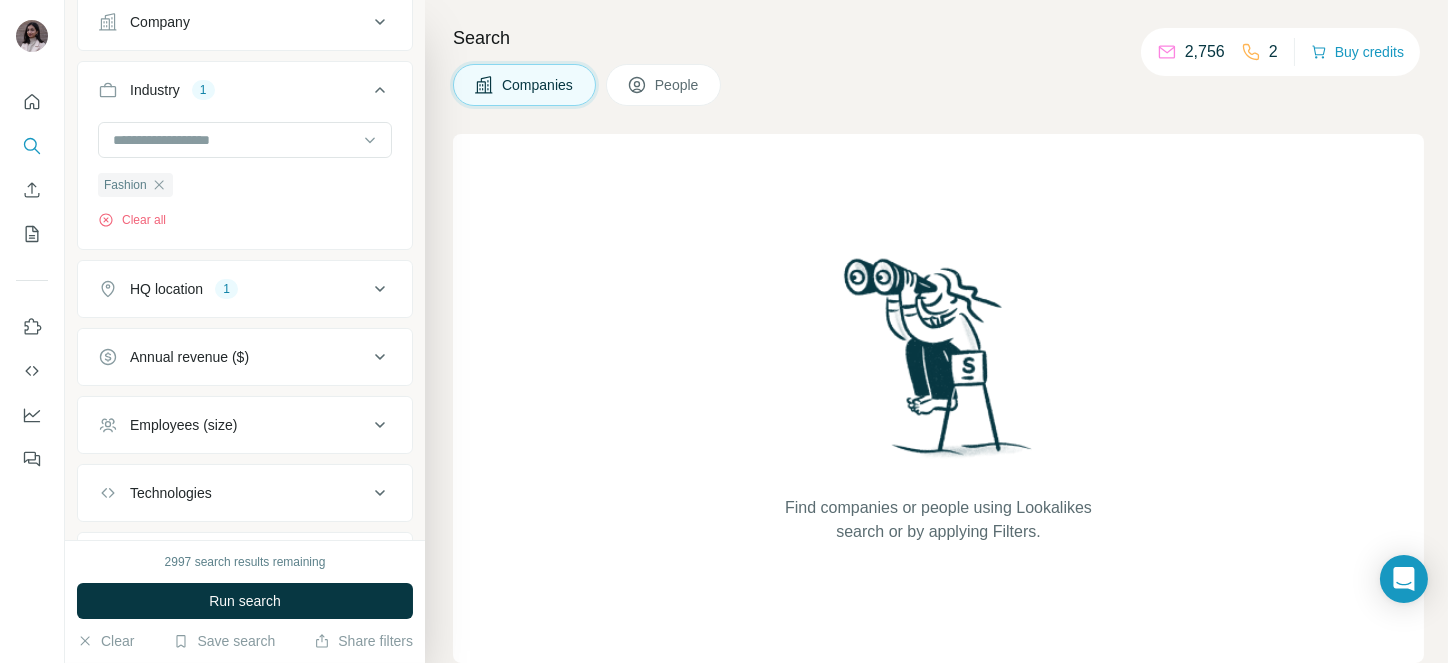 click on "Annual revenue ($)" at bounding box center (189, 357) 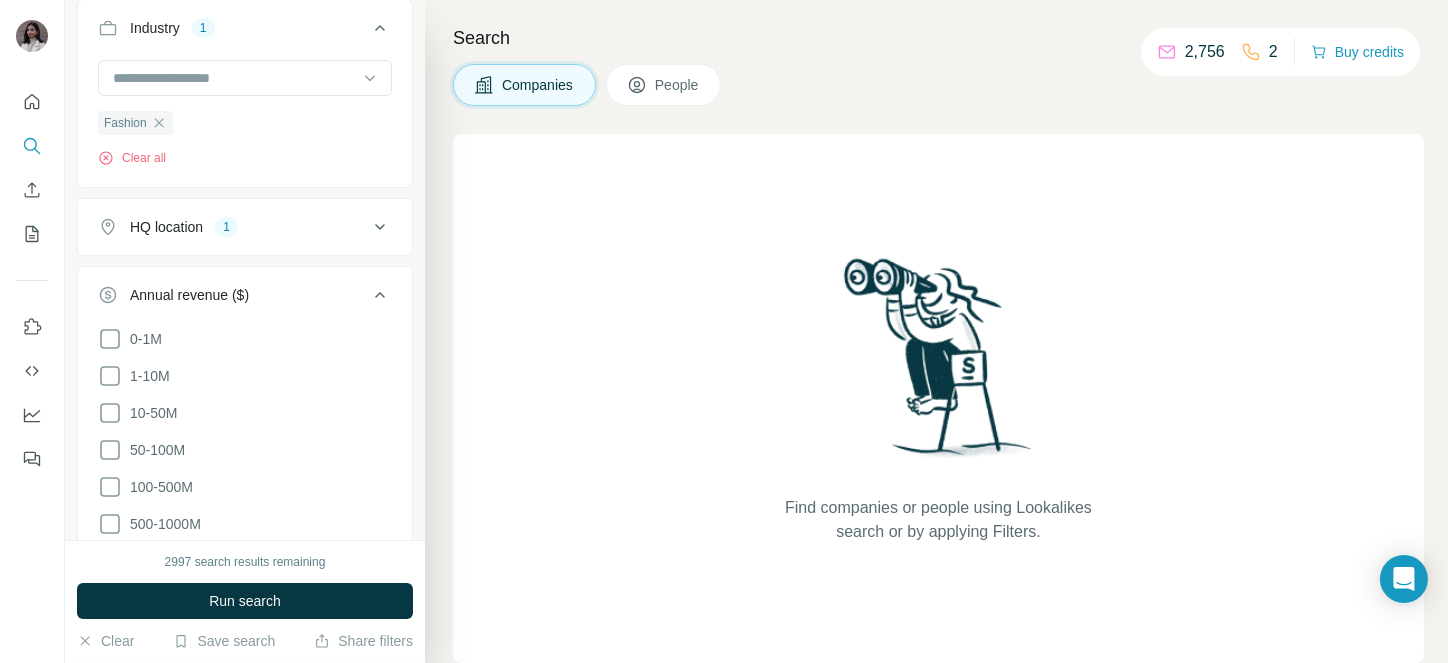 scroll, scrollTop: 253, scrollLeft: 0, axis: vertical 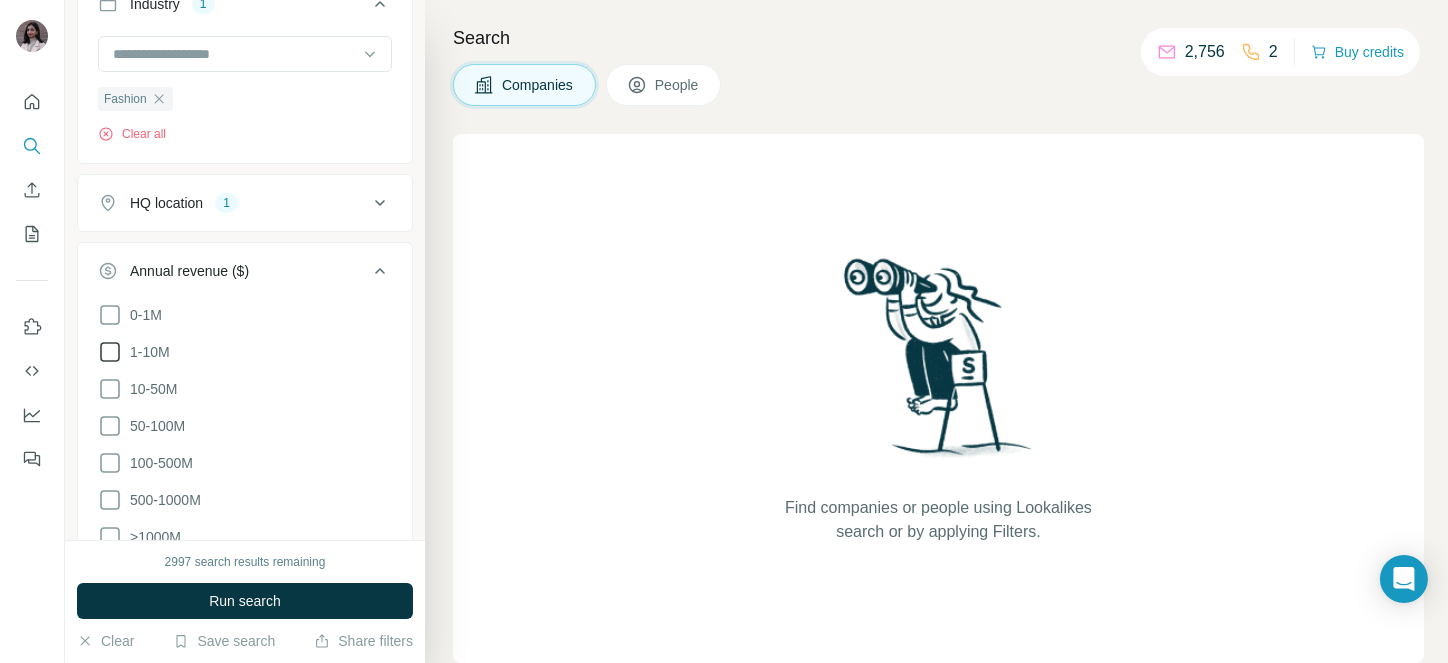 click on "1-10M" at bounding box center (146, 352) 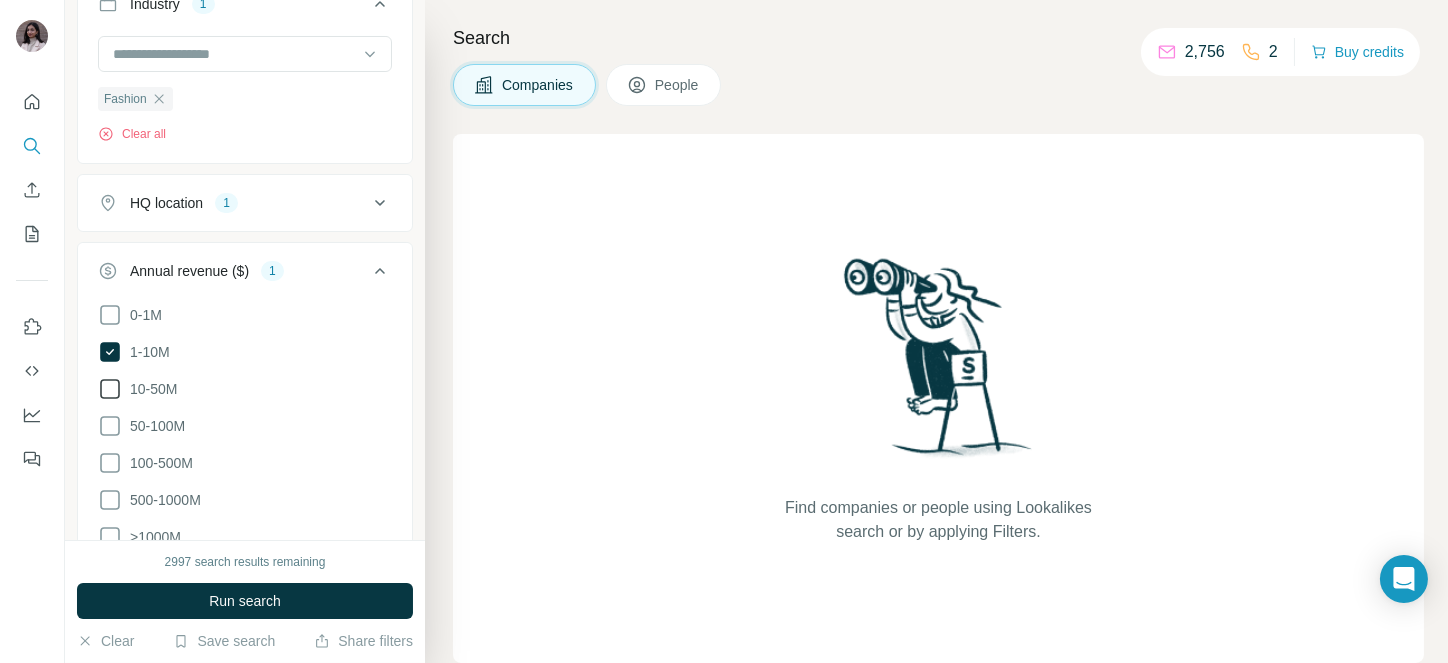 click on "10-50M" at bounding box center [149, 389] 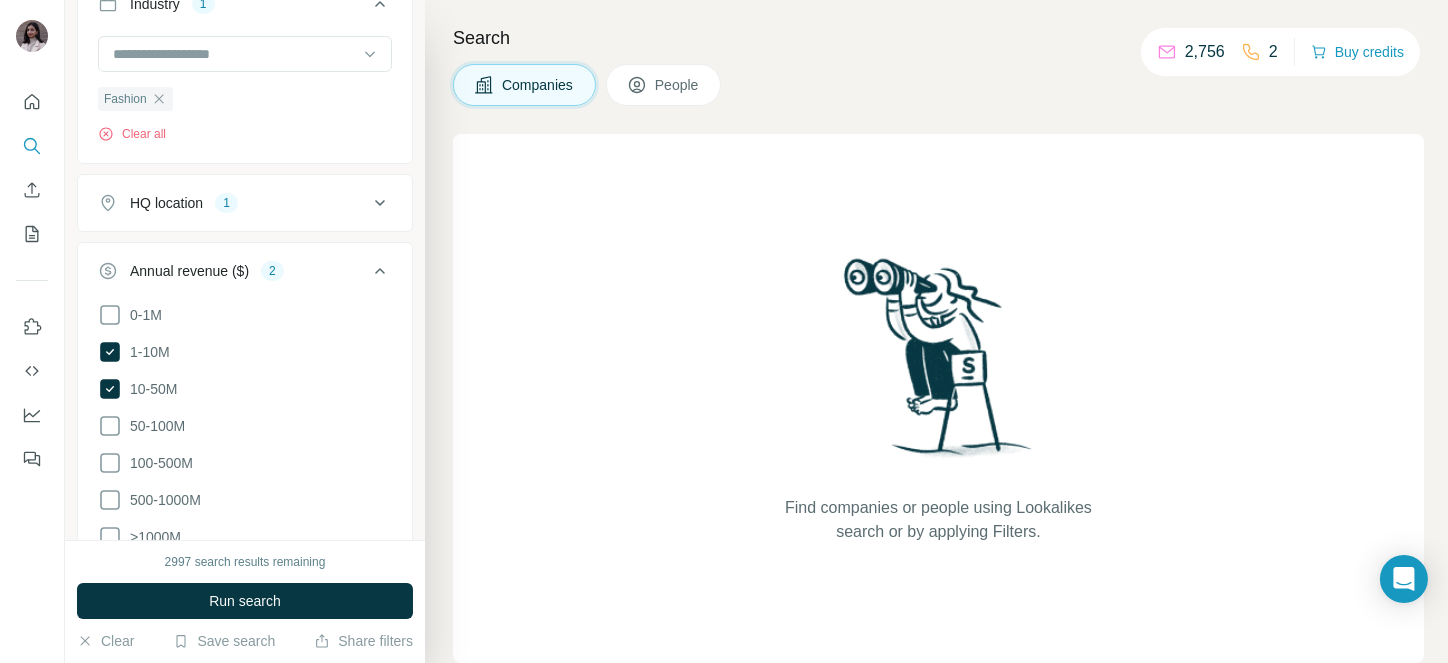 click 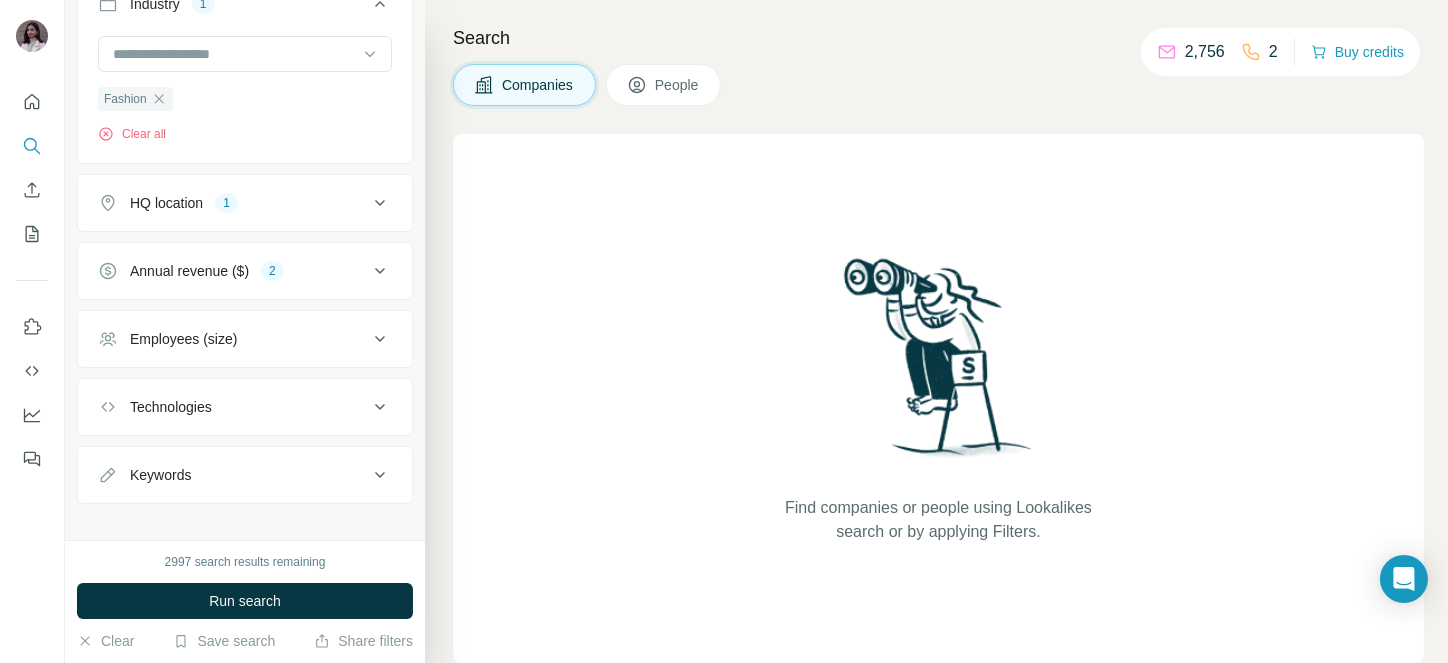scroll, scrollTop: 0, scrollLeft: 0, axis: both 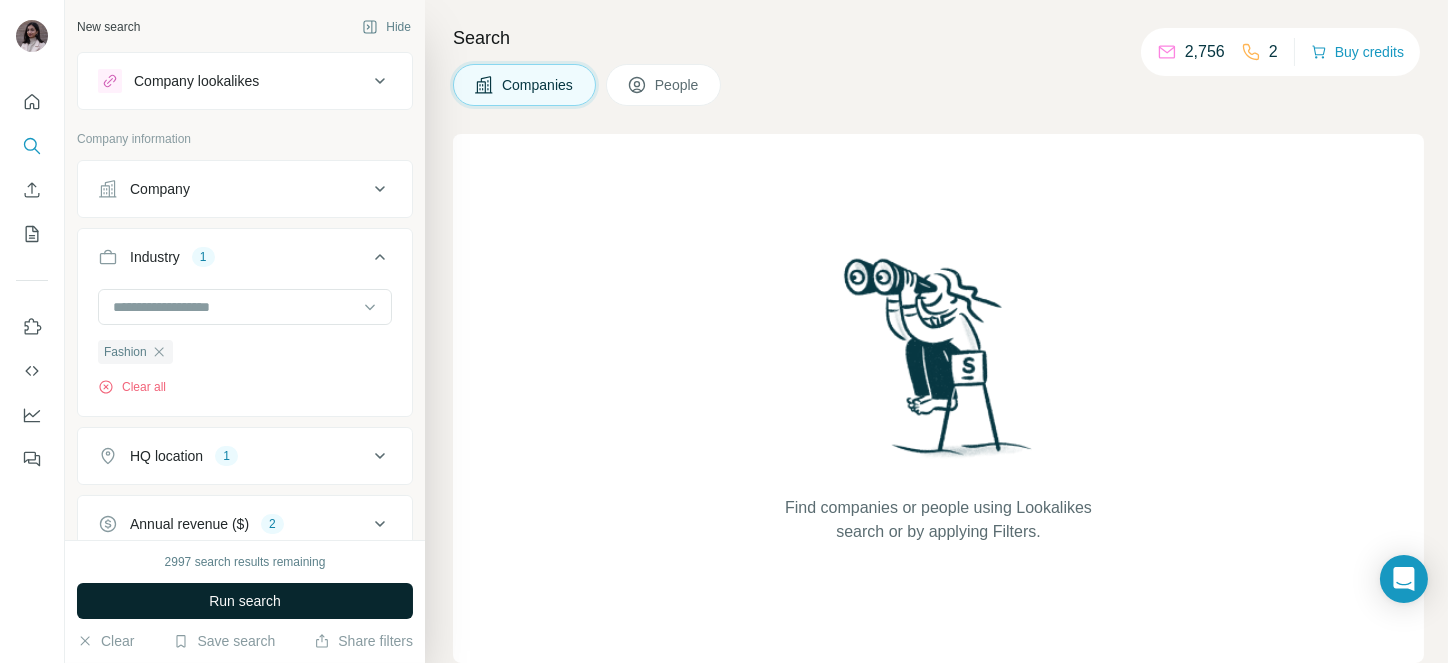 click on "Run search" at bounding box center [245, 601] 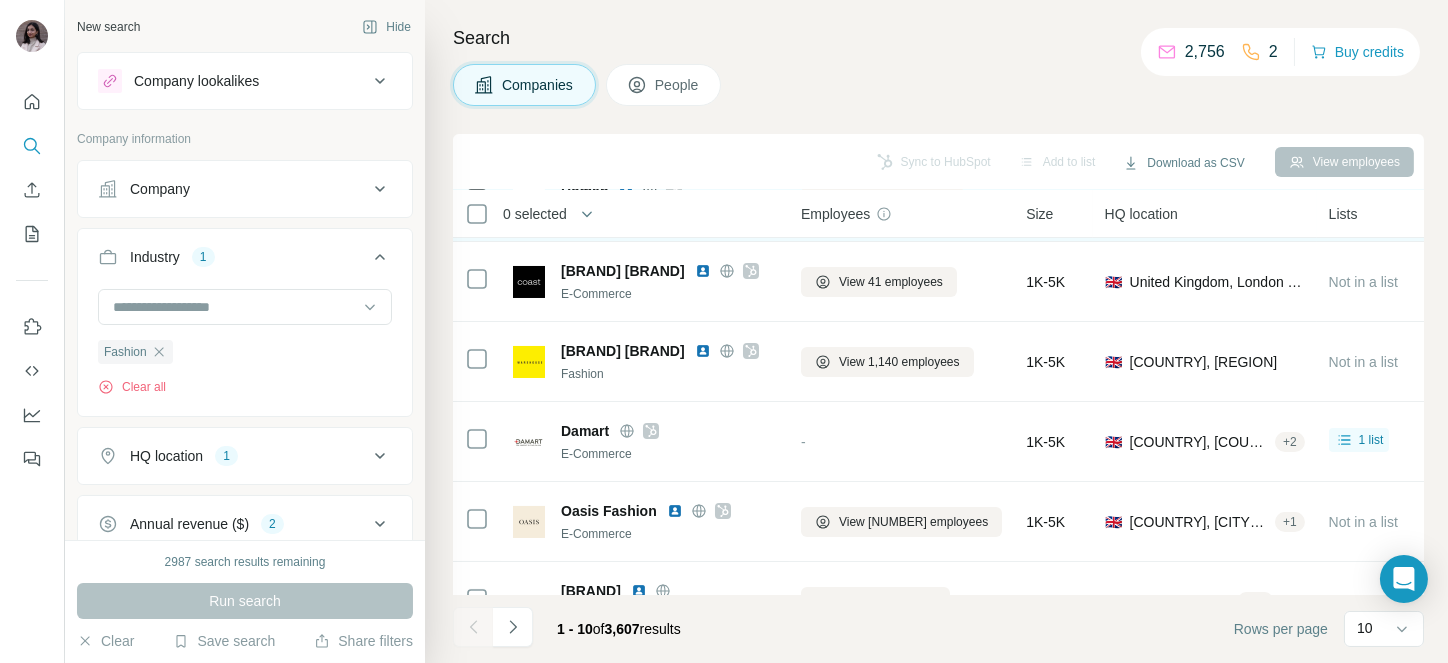 scroll, scrollTop: 0, scrollLeft: 0, axis: both 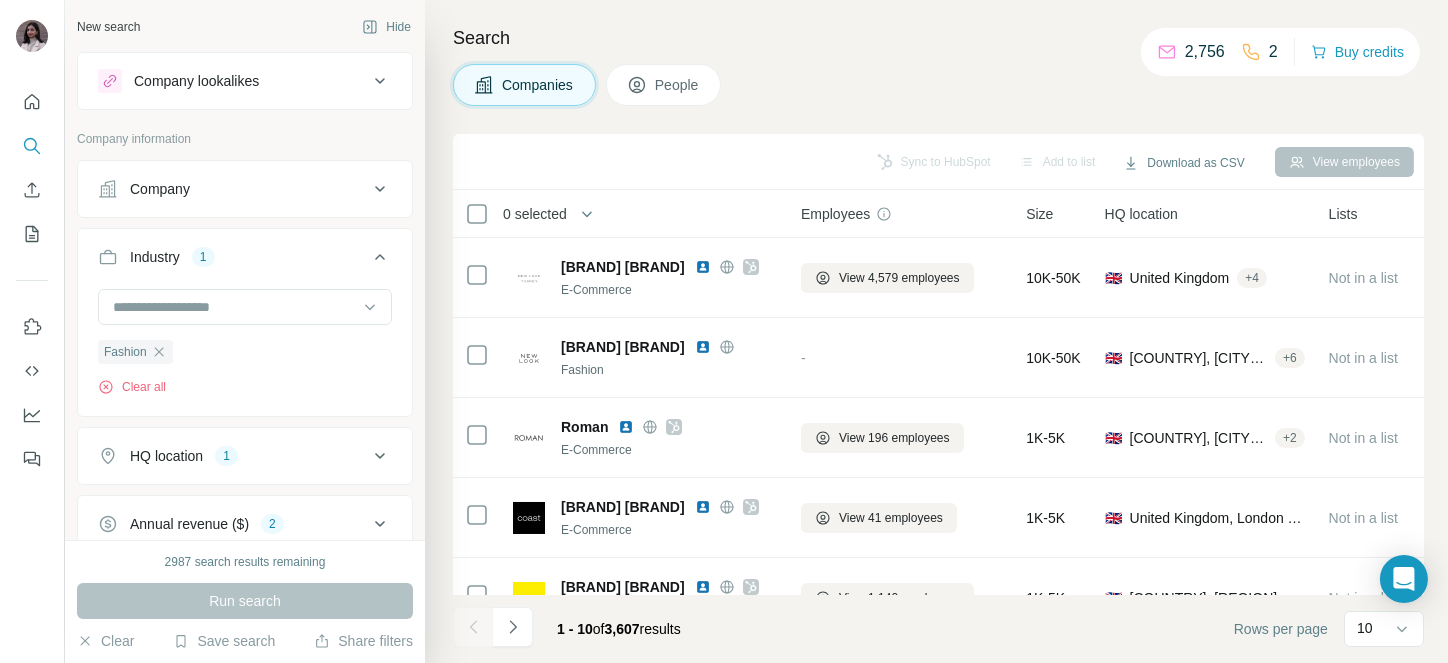 click on "HQ location" at bounding box center (166, 456) 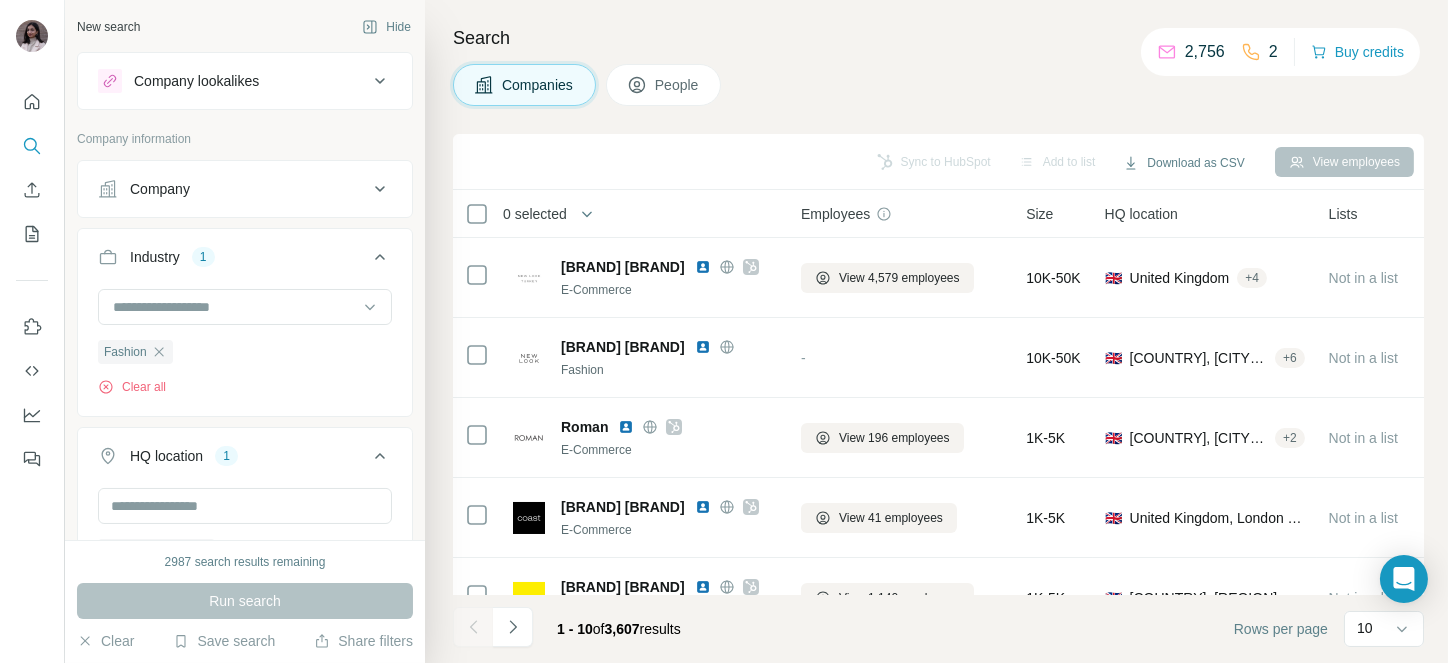 click on "HQ location" at bounding box center [166, 456] 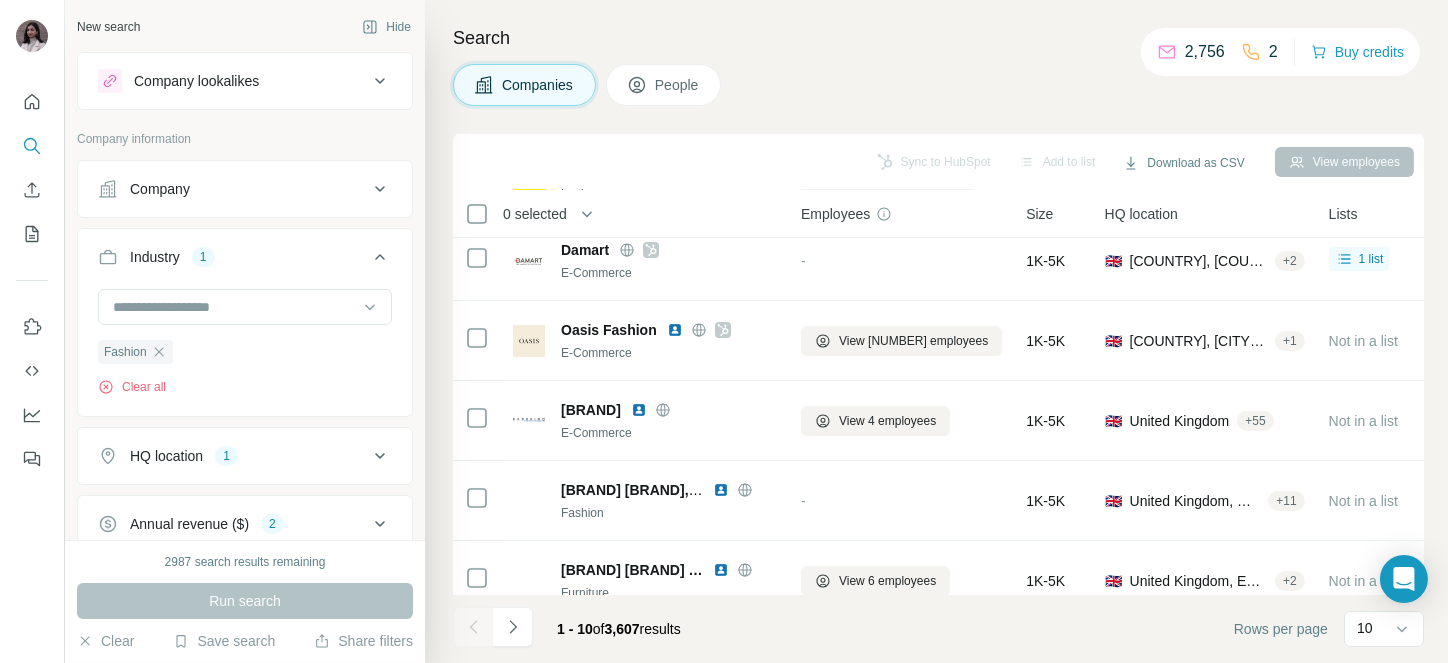 scroll, scrollTop: 455, scrollLeft: 0, axis: vertical 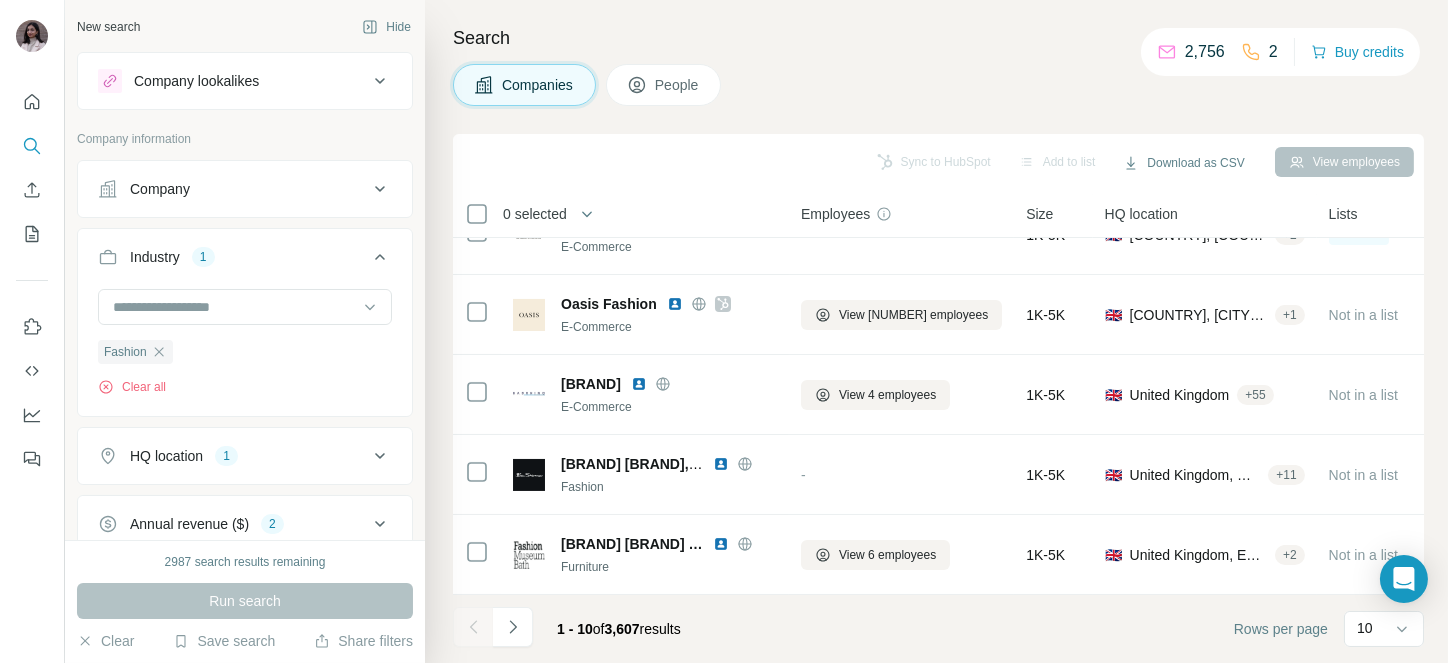 click on "0 selected" at bounding box center [535, 214] 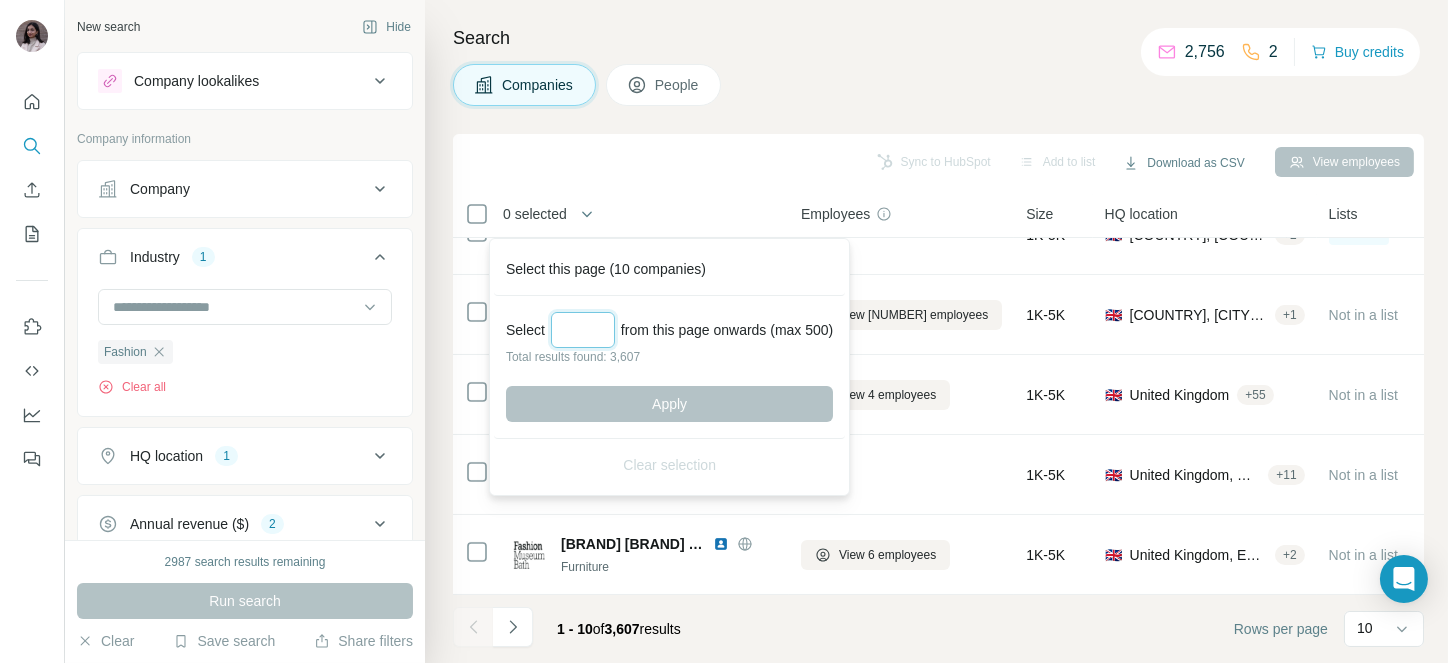 click at bounding box center (583, 330) 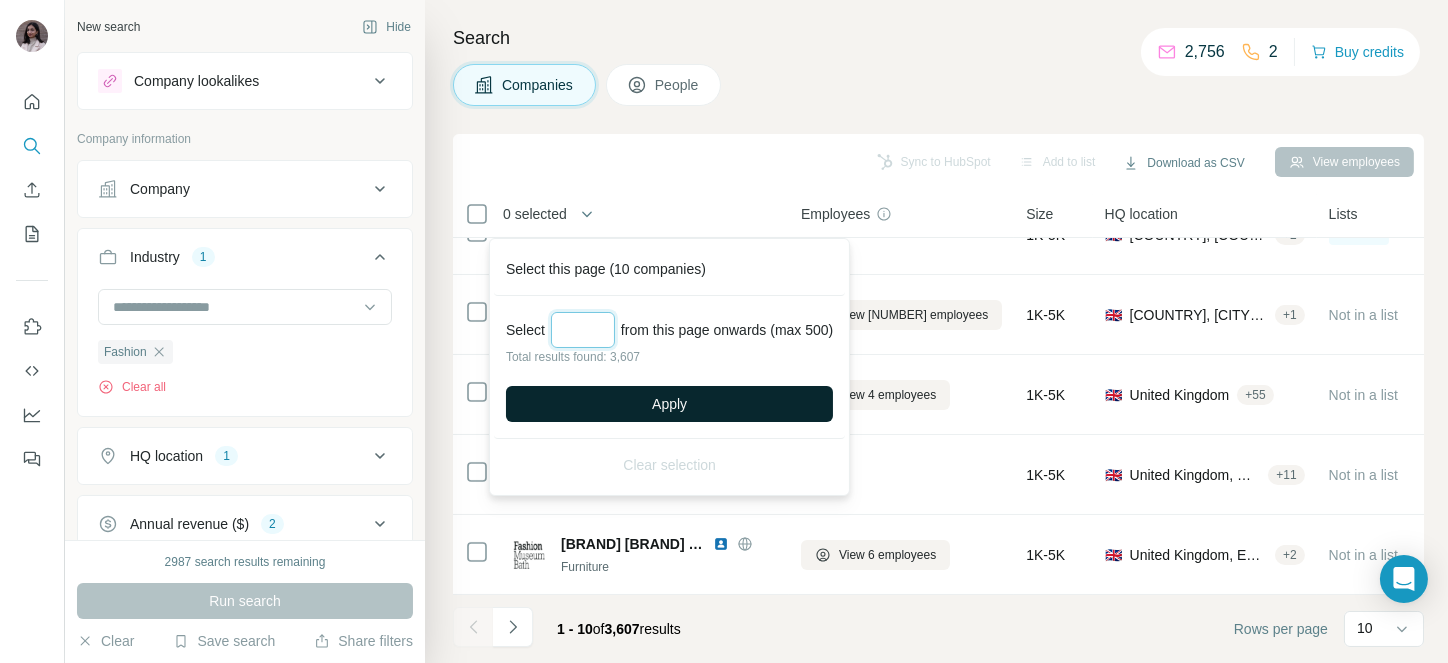 type on "***" 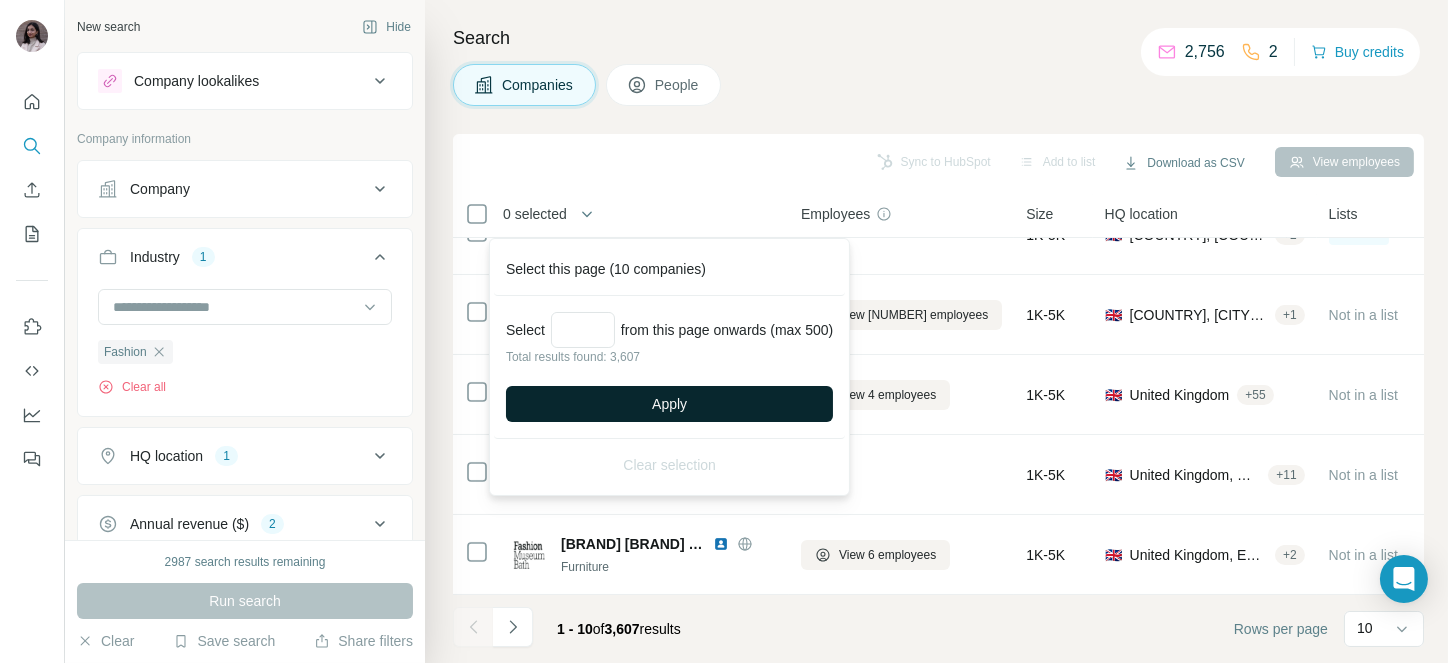 click on "Apply" at bounding box center (669, 404) 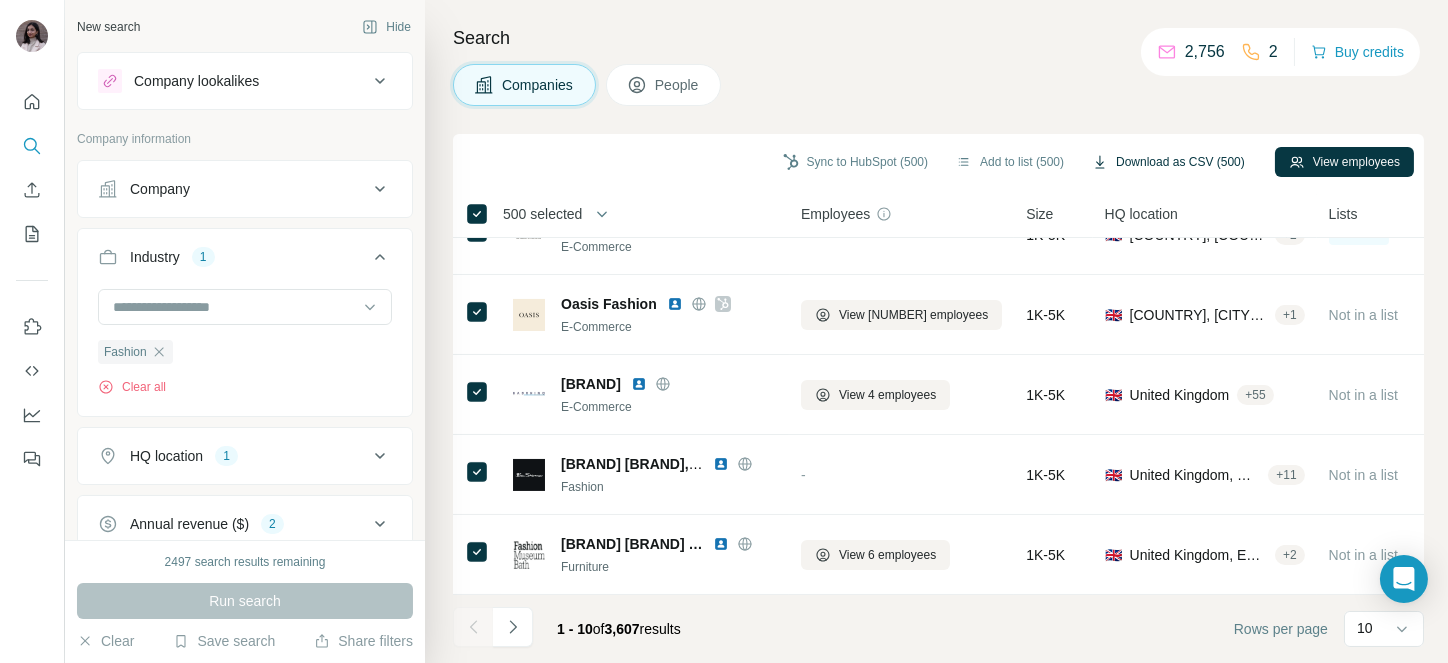 click on "Download as CSV (500)" at bounding box center [1168, 162] 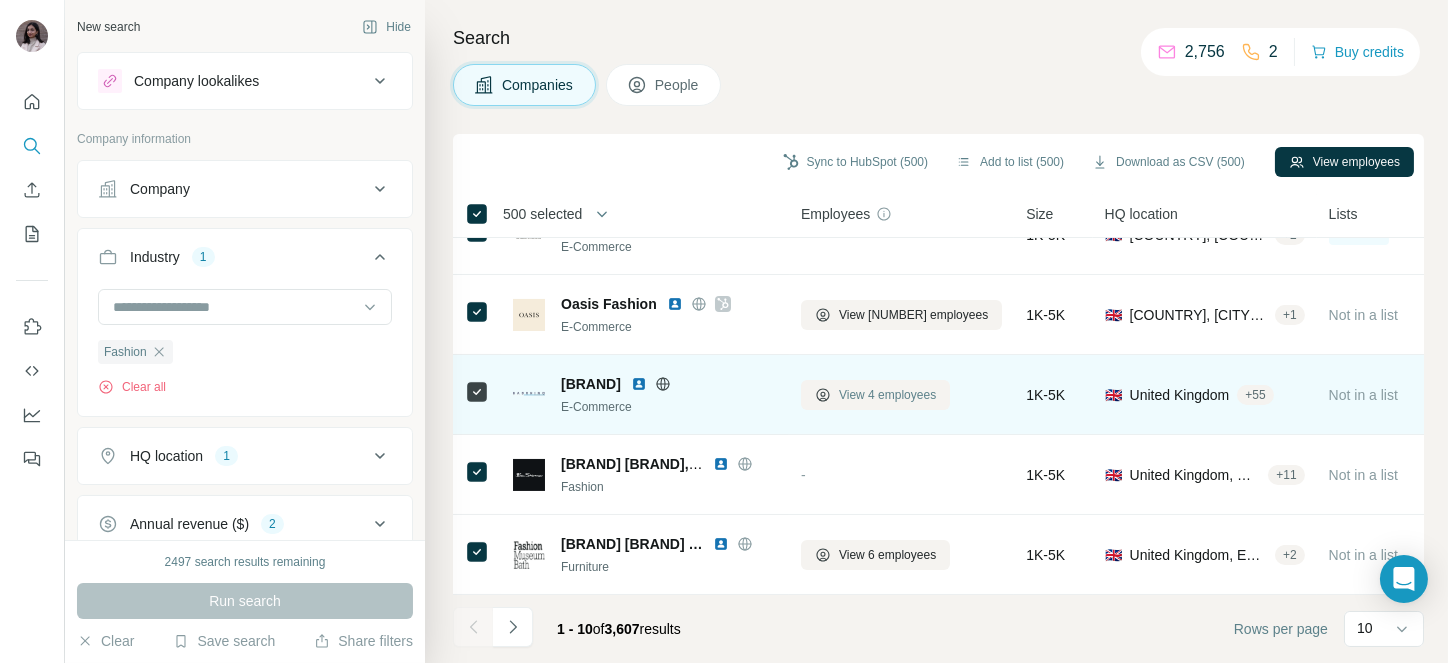 type 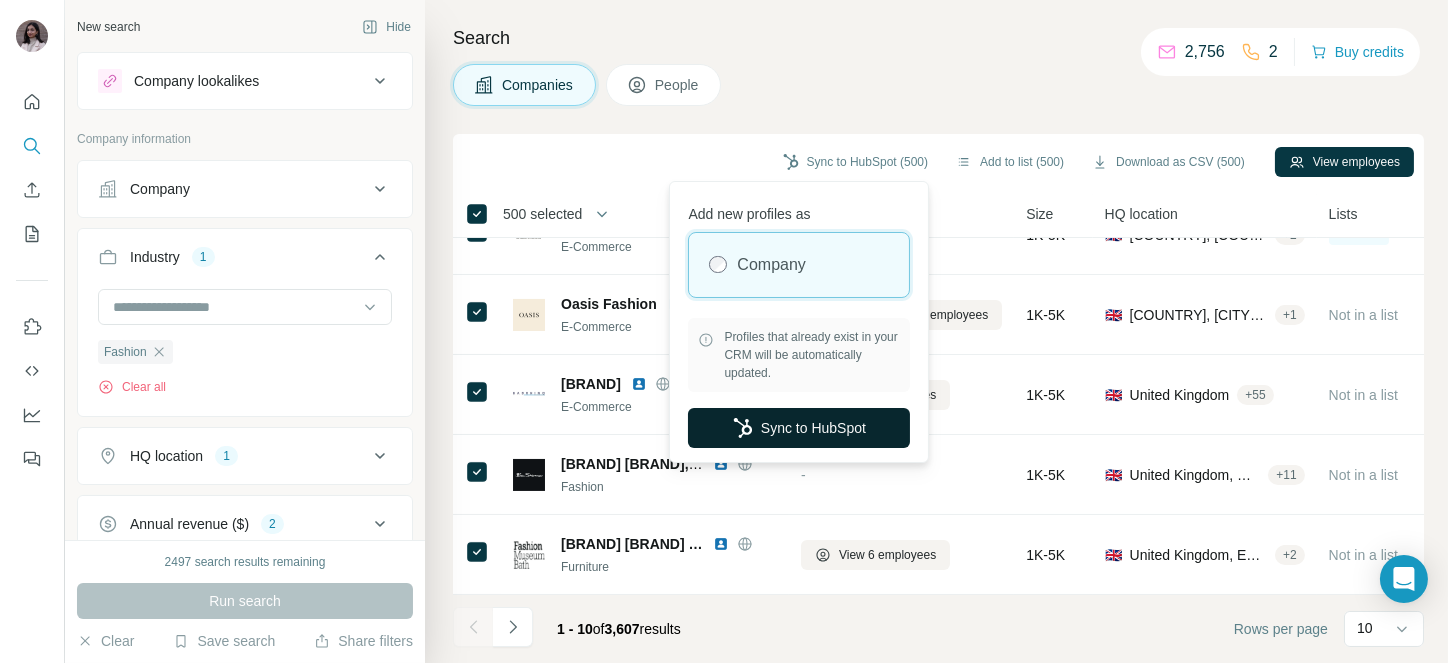 click on "Sync to HubSpot" at bounding box center (799, 428) 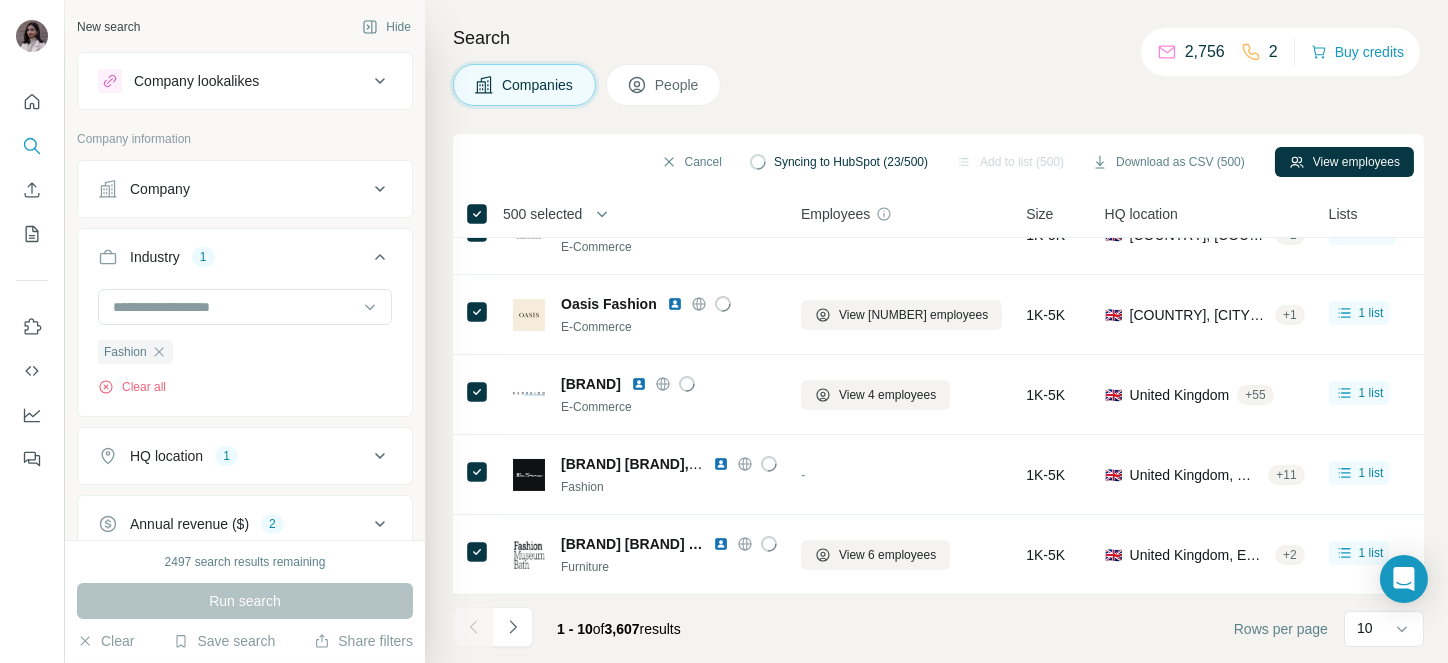 scroll, scrollTop: 455, scrollLeft: 0, axis: vertical 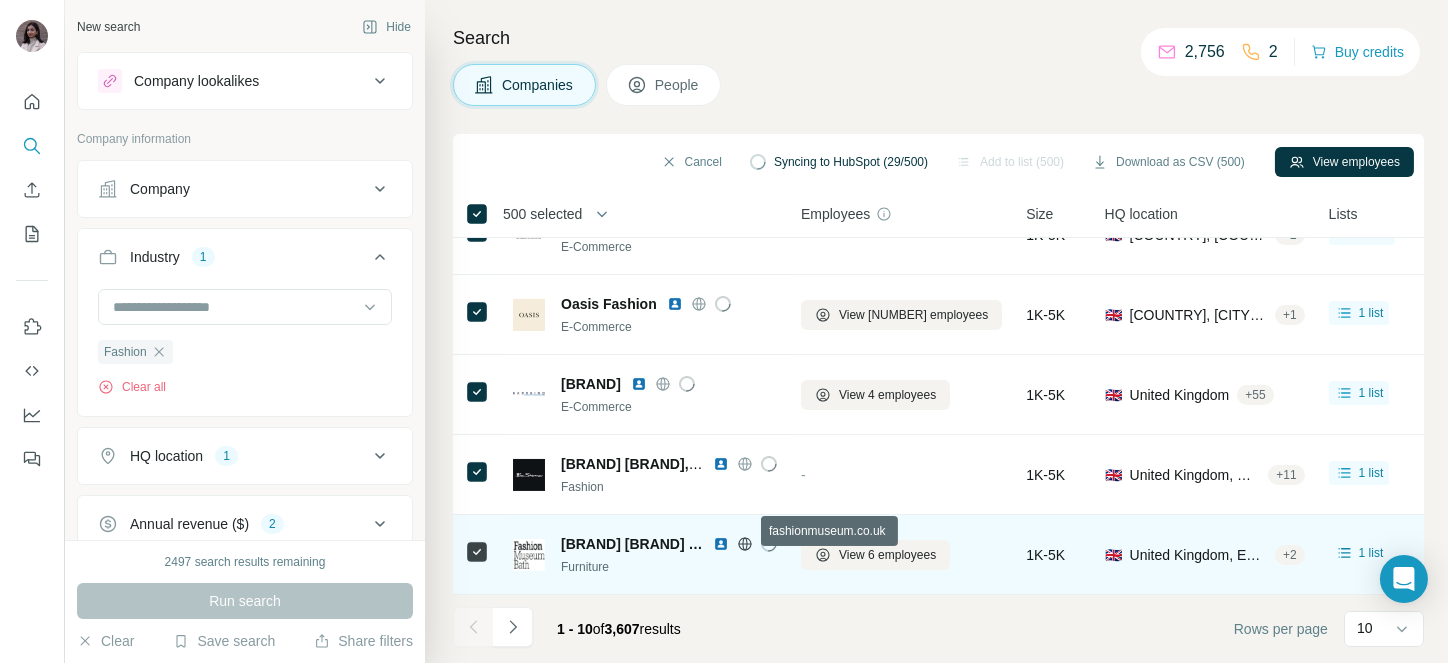 click 